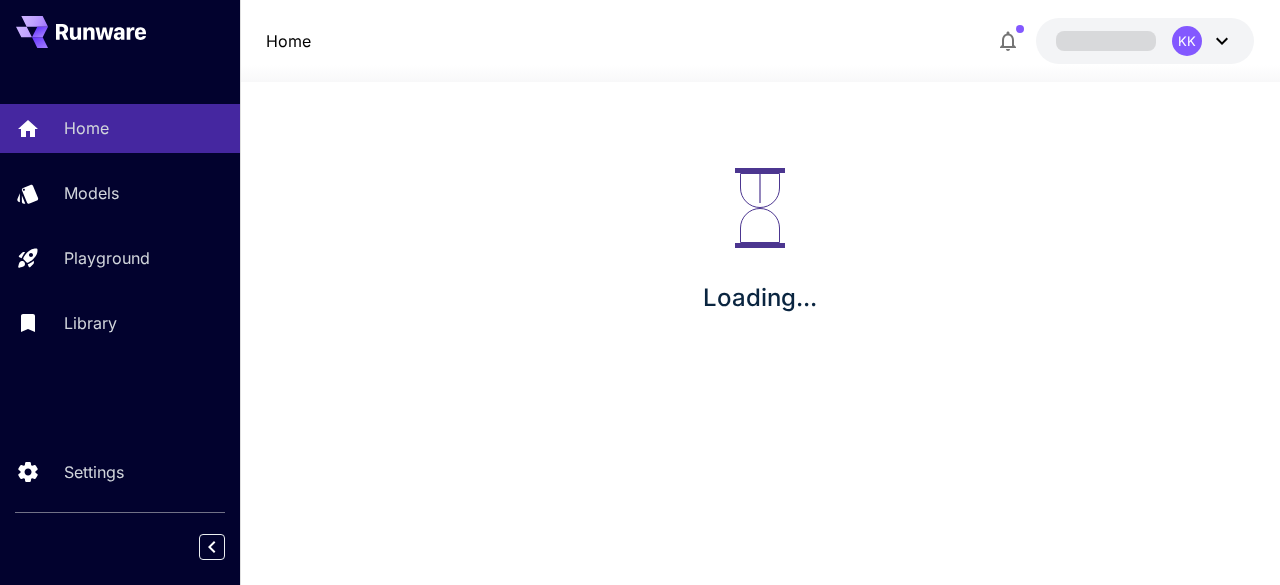 scroll, scrollTop: 0, scrollLeft: 0, axis: both 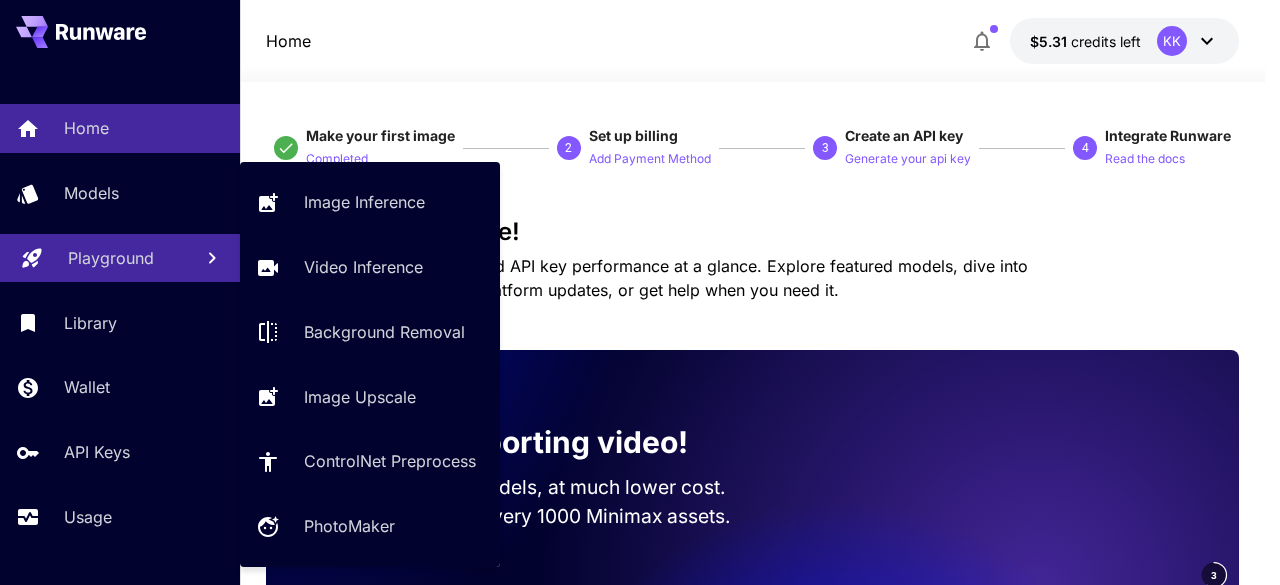 click on "Playground" at bounding box center (111, 258) 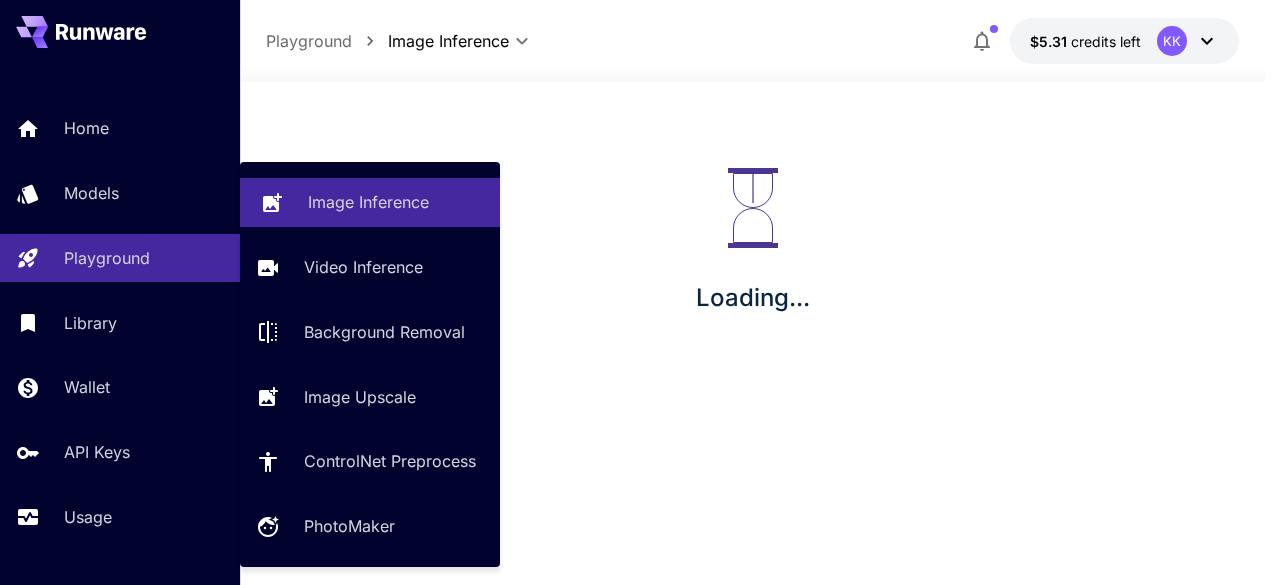 click on "Image Inference" at bounding box center [370, 202] 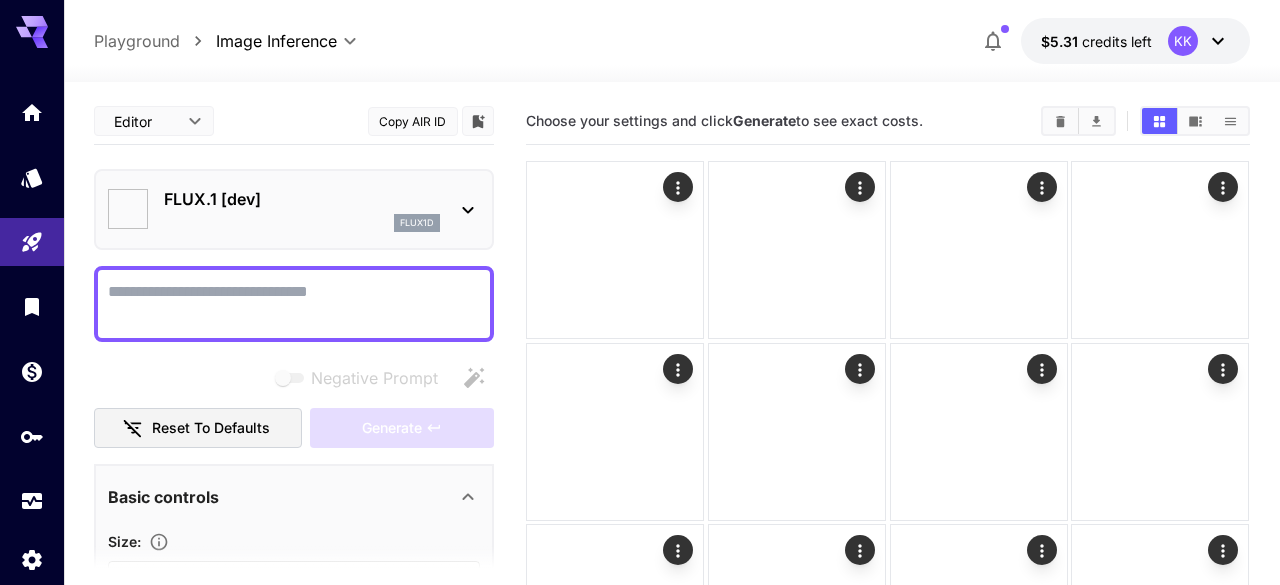 type on "**********" 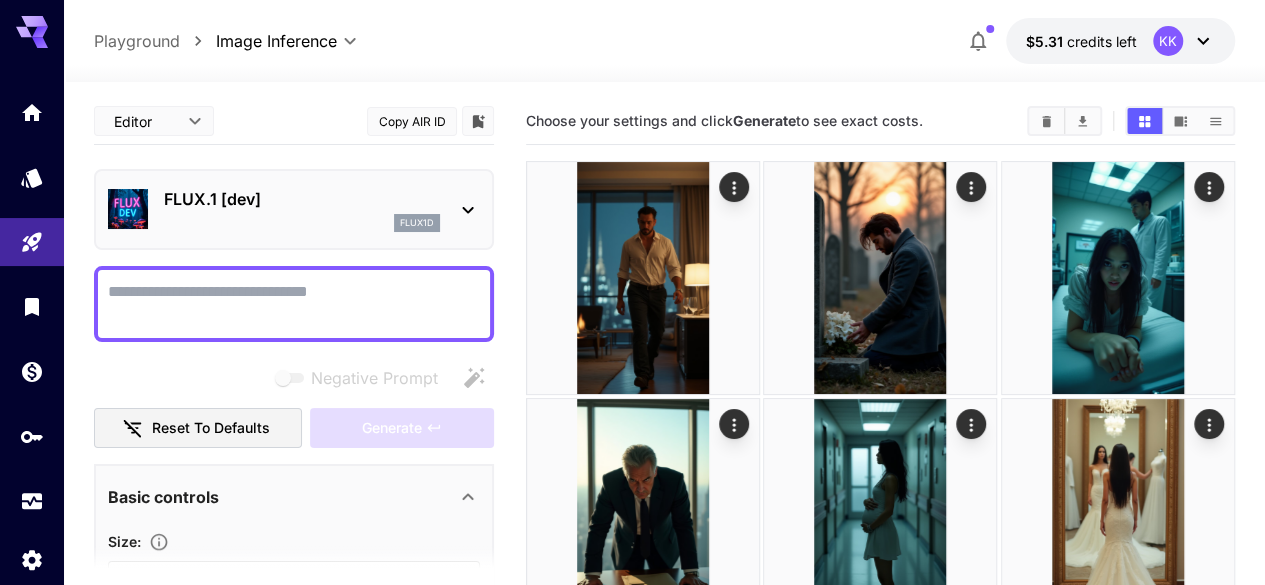 click on "FLUX.1 [dev]" at bounding box center (302, 199) 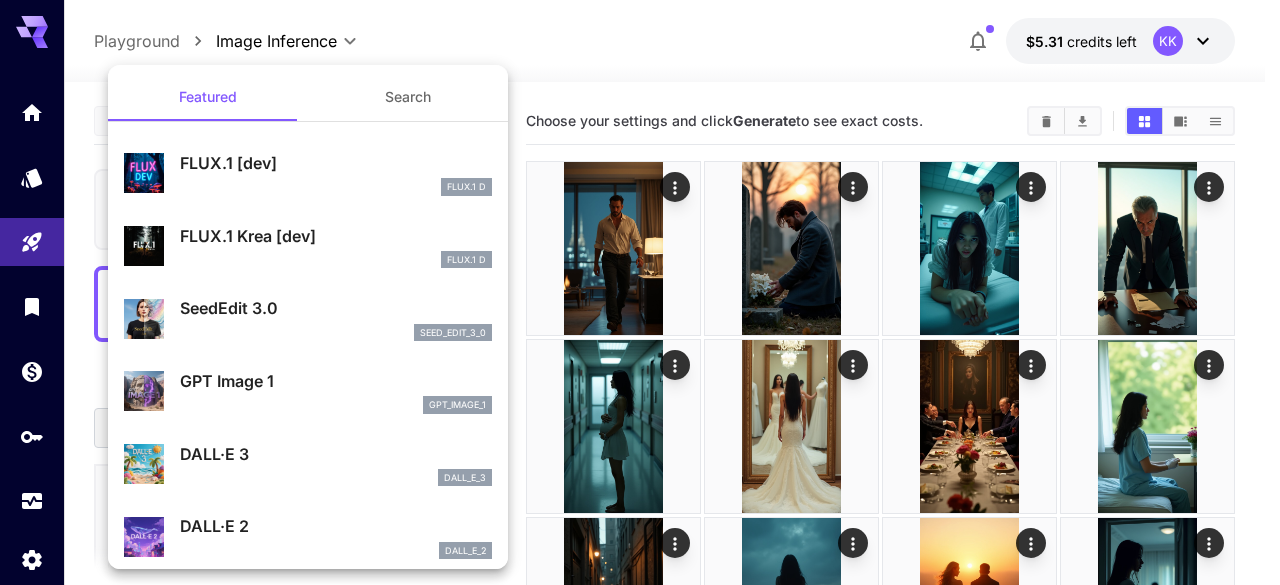 click on "Search" at bounding box center (408, 97) 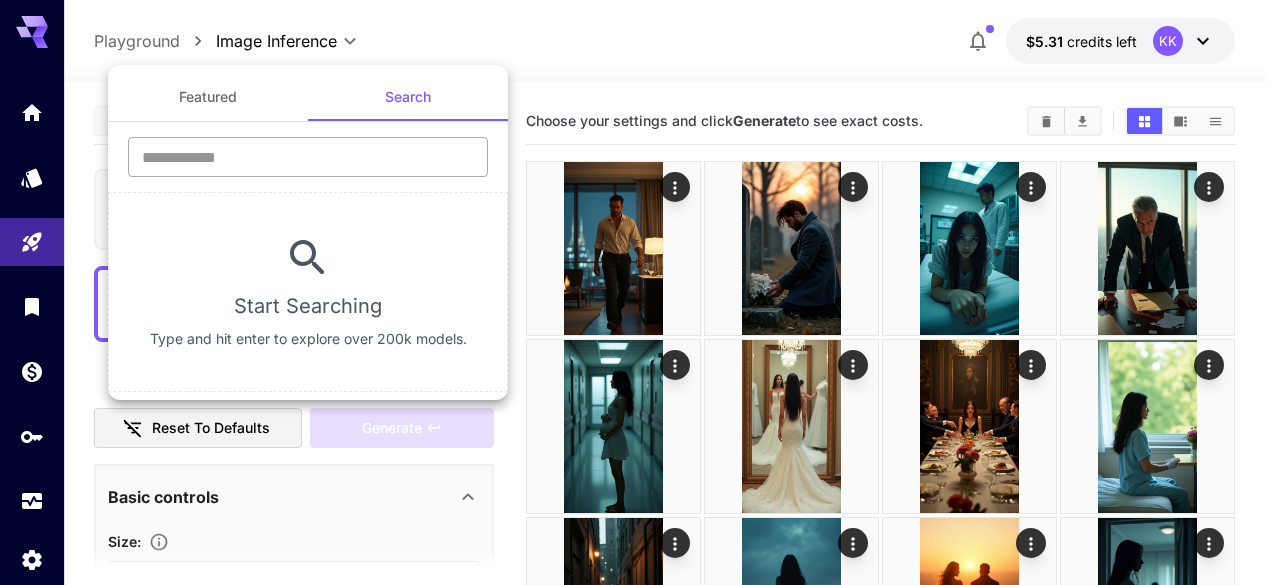 click at bounding box center [308, 157] 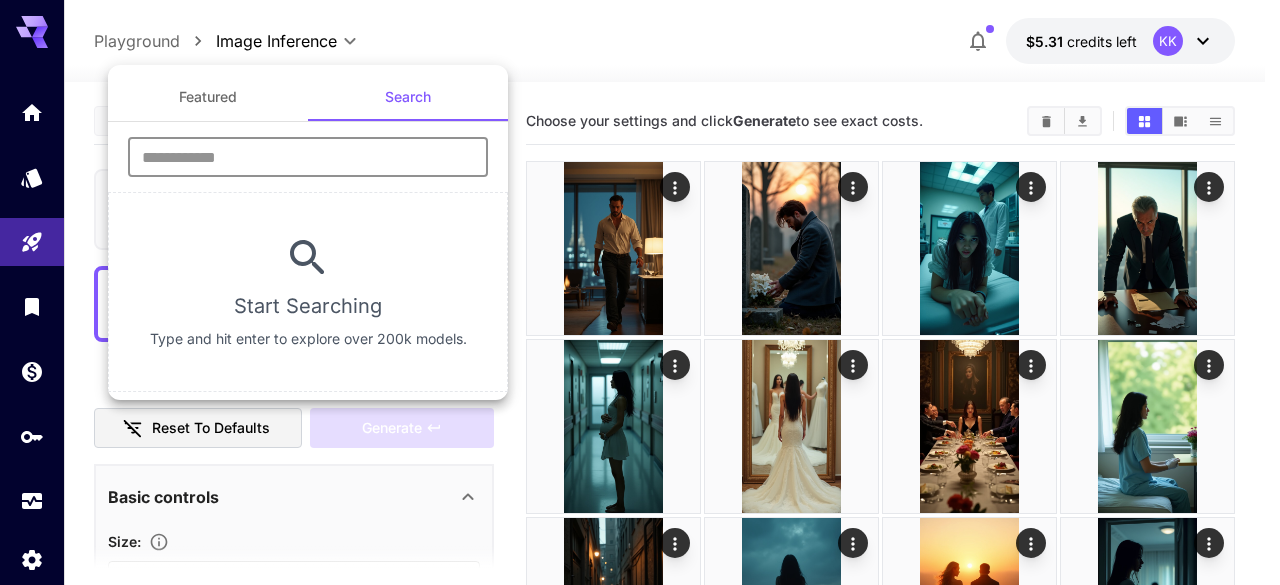 type on "********" 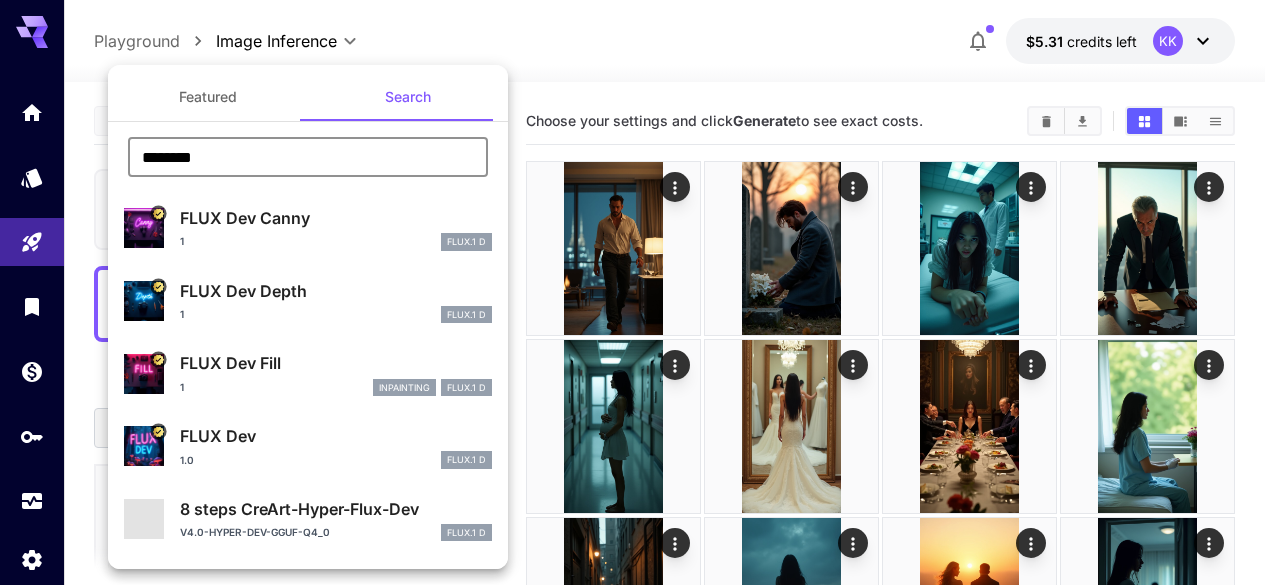click on "FLUX Dev" at bounding box center [336, 436] 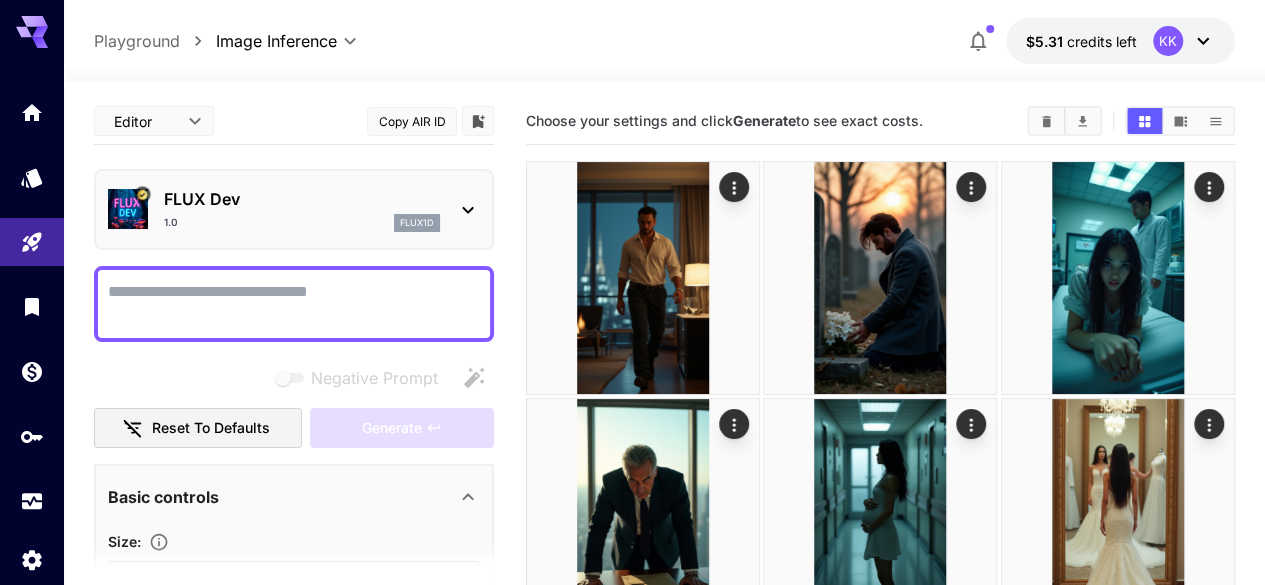 click on "Negative Prompt" at bounding box center [294, 304] 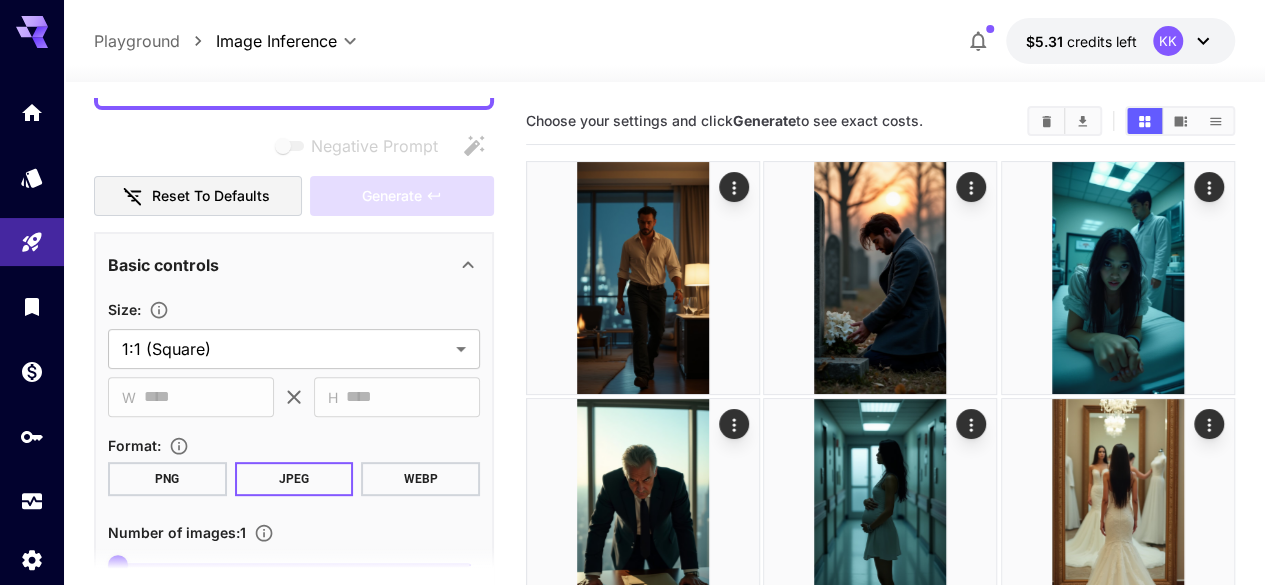 scroll, scrollTop: 300, scrollLeft: 0, axis: vertical 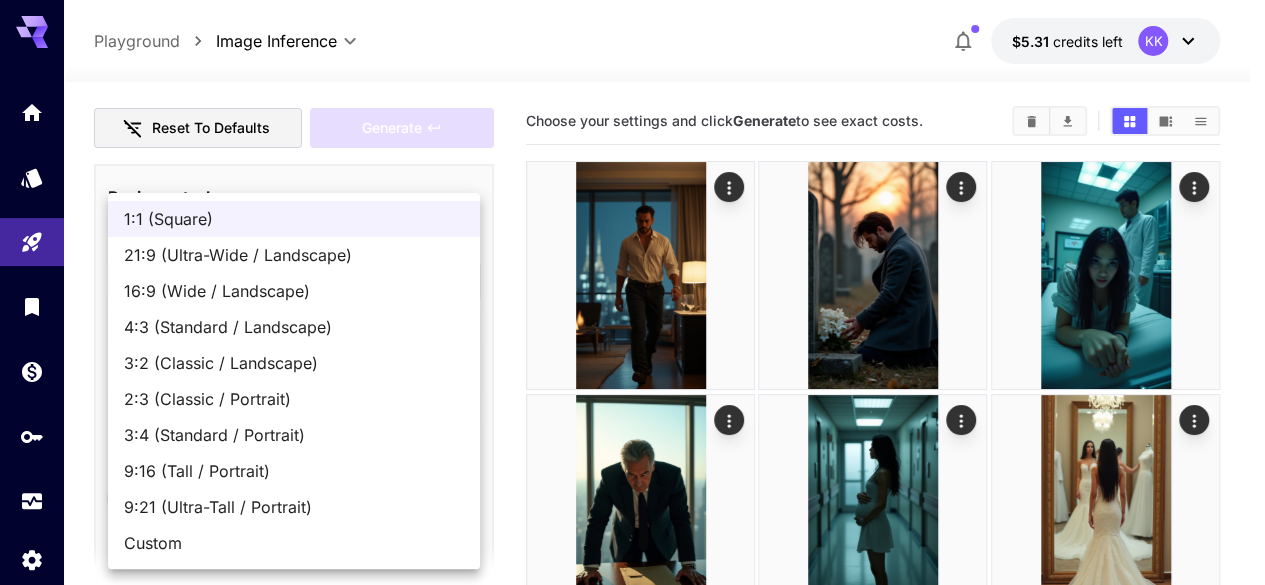 click on "**********" at bounding box center (632, 3603) 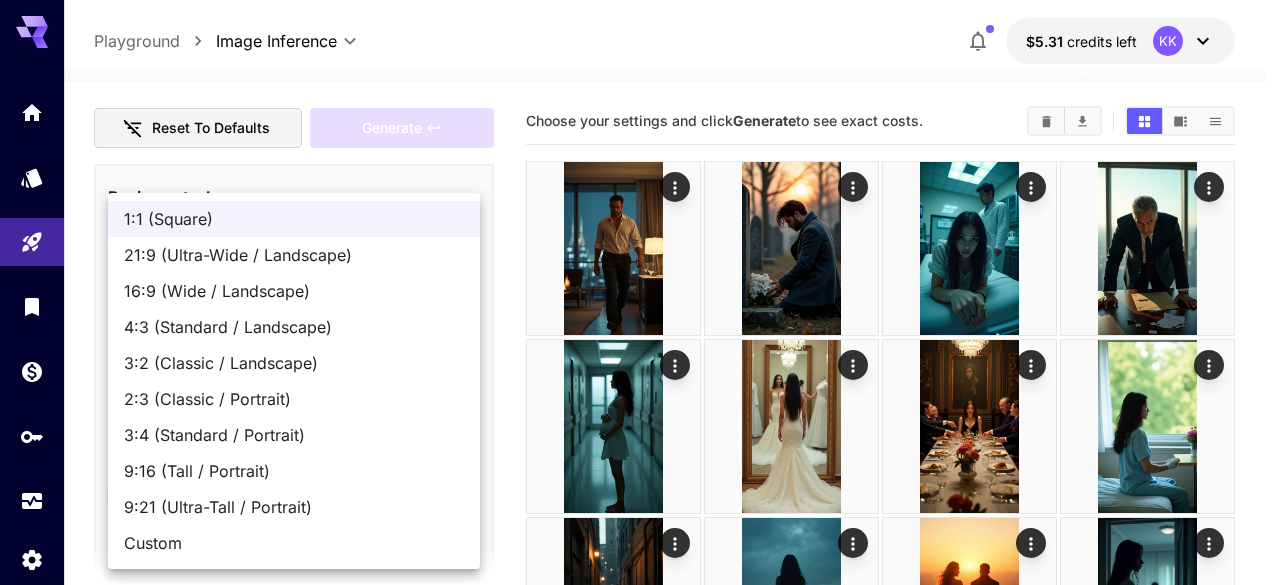 click on "16:9 (Wide / Landscape)" at bounding box center [294, 291] 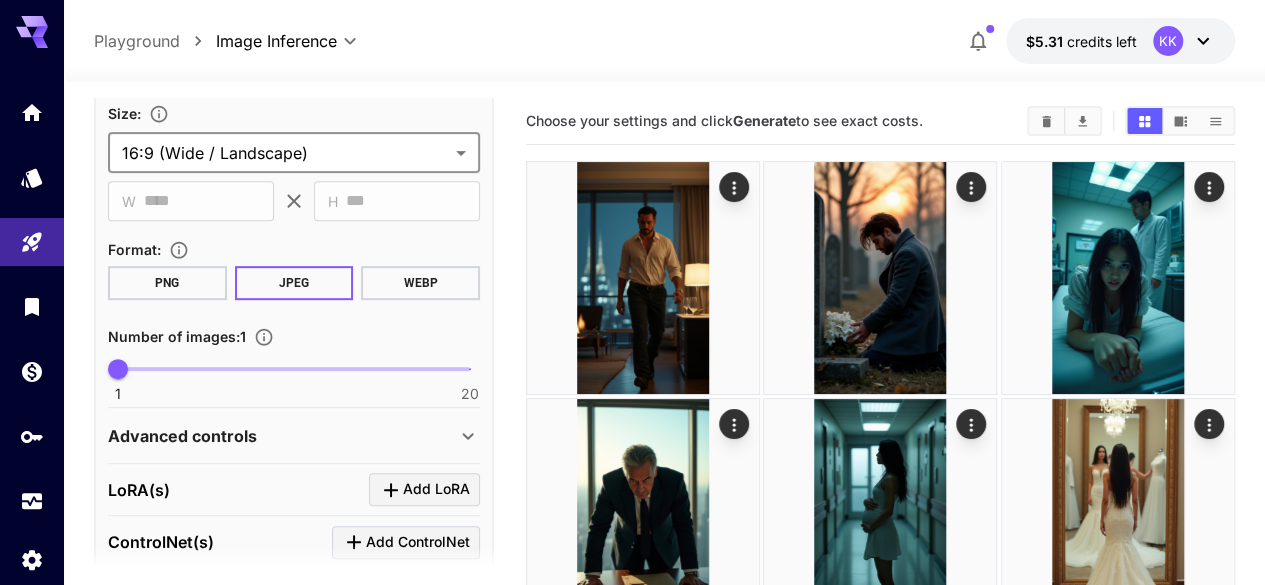 scroll, scrollTop: 500, scrollLeft: 0, axis: vertical 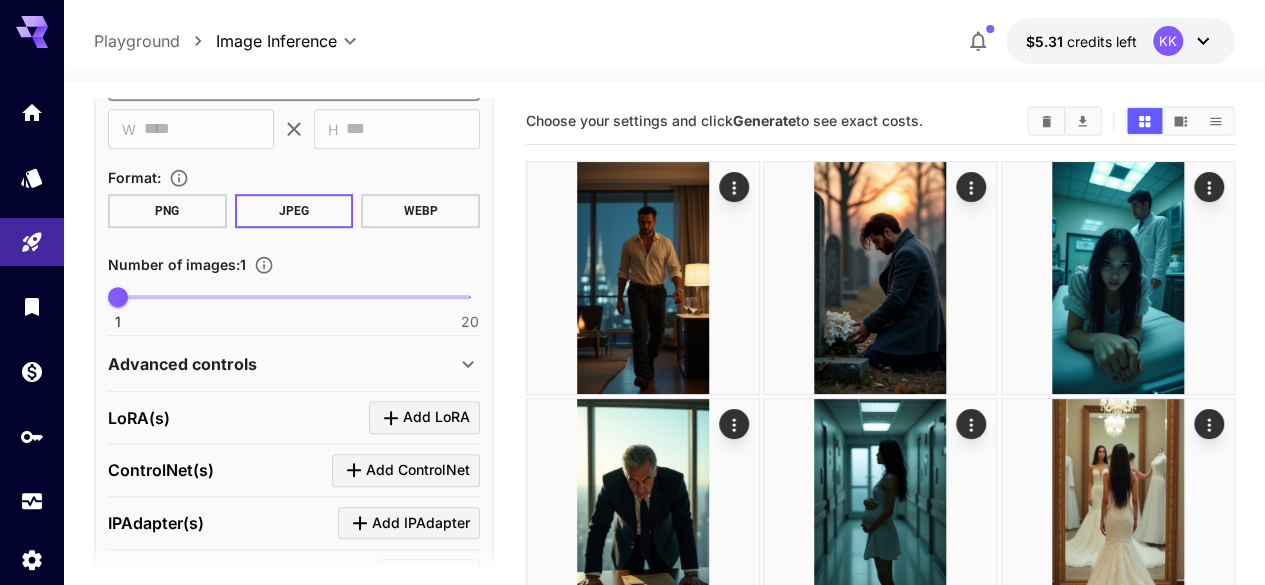 click on "Advanced controls" at bounding box center [282, 364] 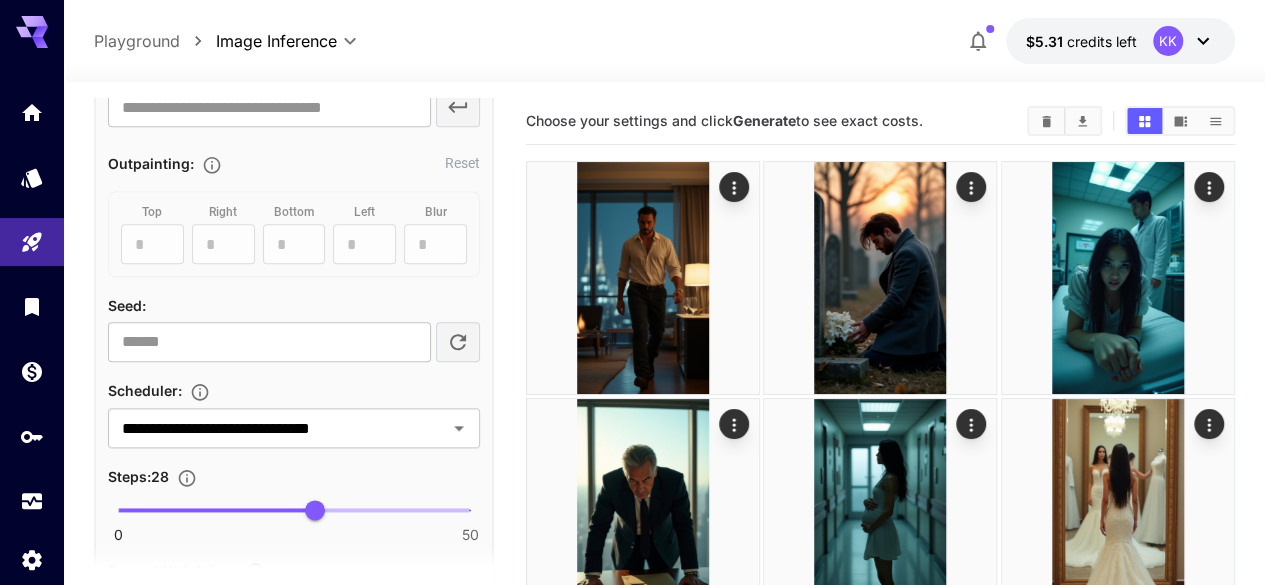 scroll, scrollTop: 1100, scrollLeft: 0, axis: vertical 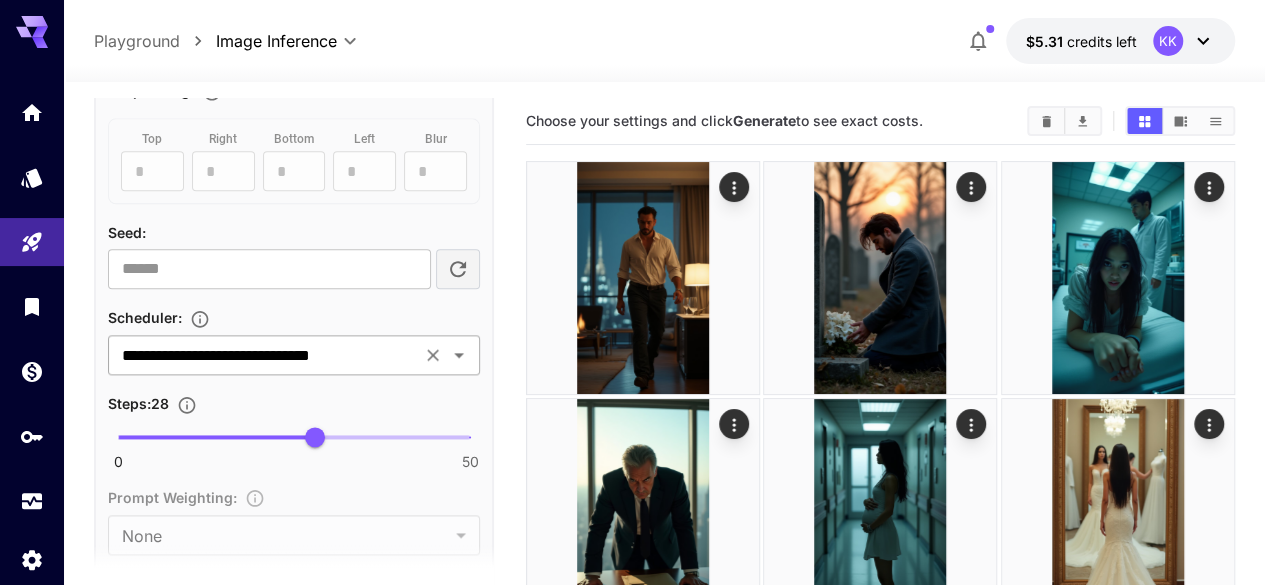 click on "**********" at bounding box center (264, 355) 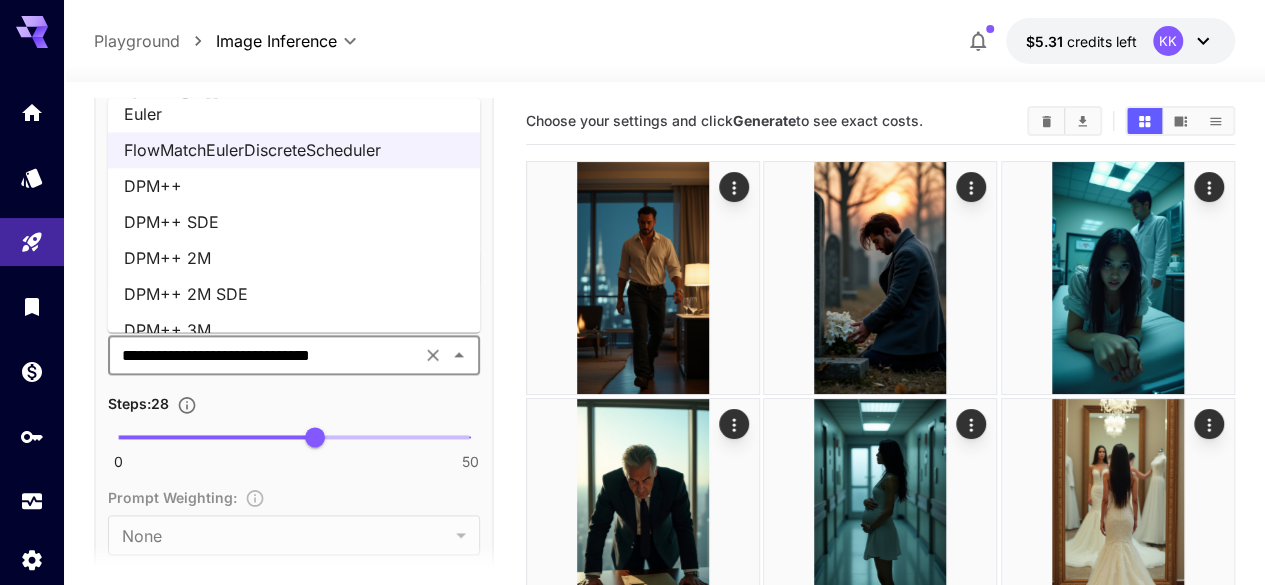scroll, scrollTop: 70, scrollLeft: 0, axis: vertical 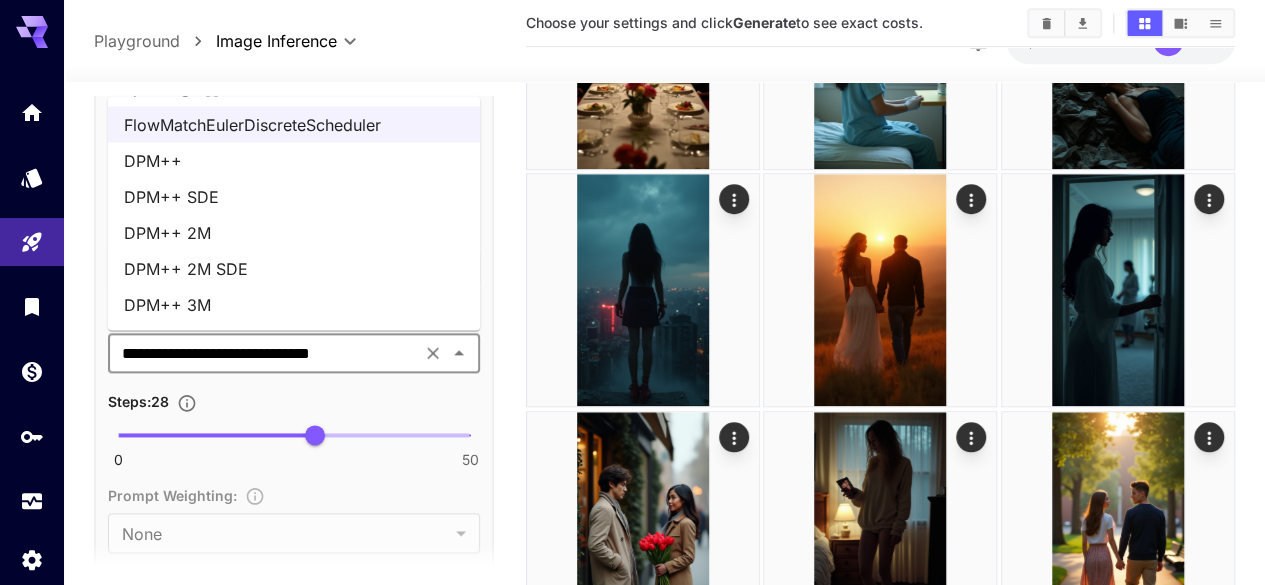 drag, startPoint x: 268, startPoint y: 303, endPoint x: 315, endPoint y: 310, distance: 47.518417 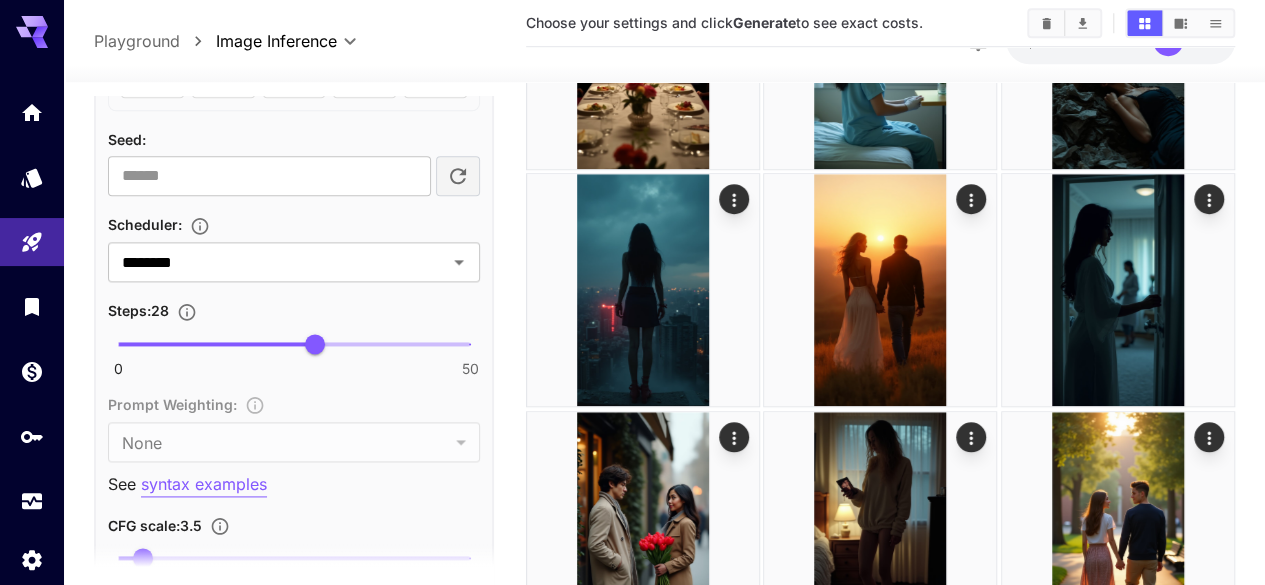 scroll, scrollTop: 1300, scrollLeft: 0, axis: vertical 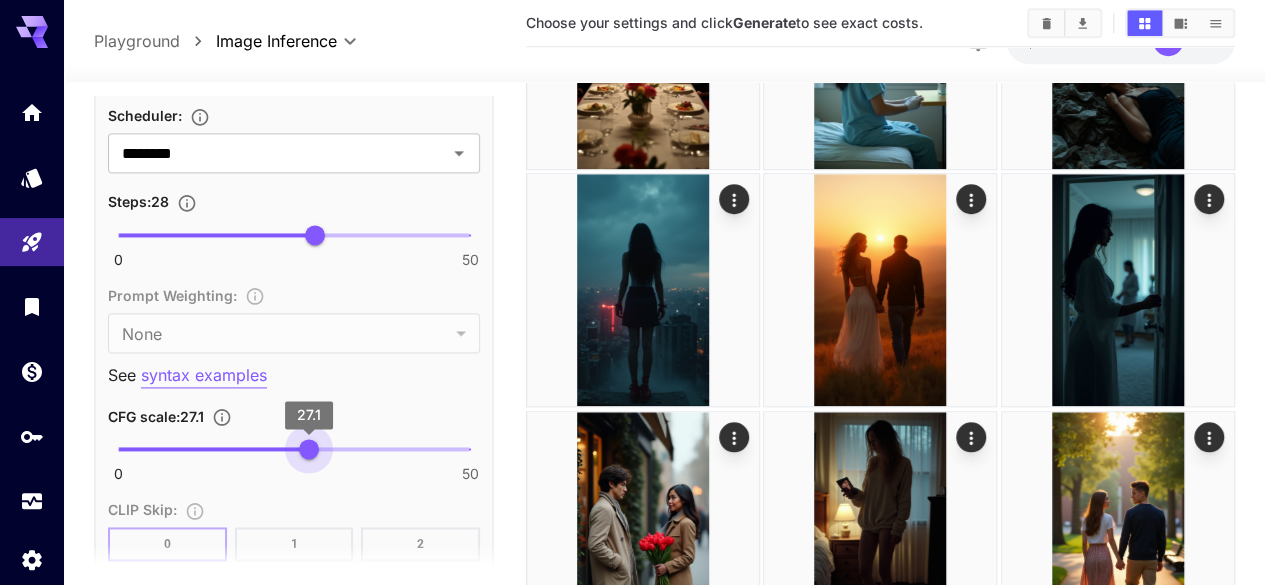 type on "**" 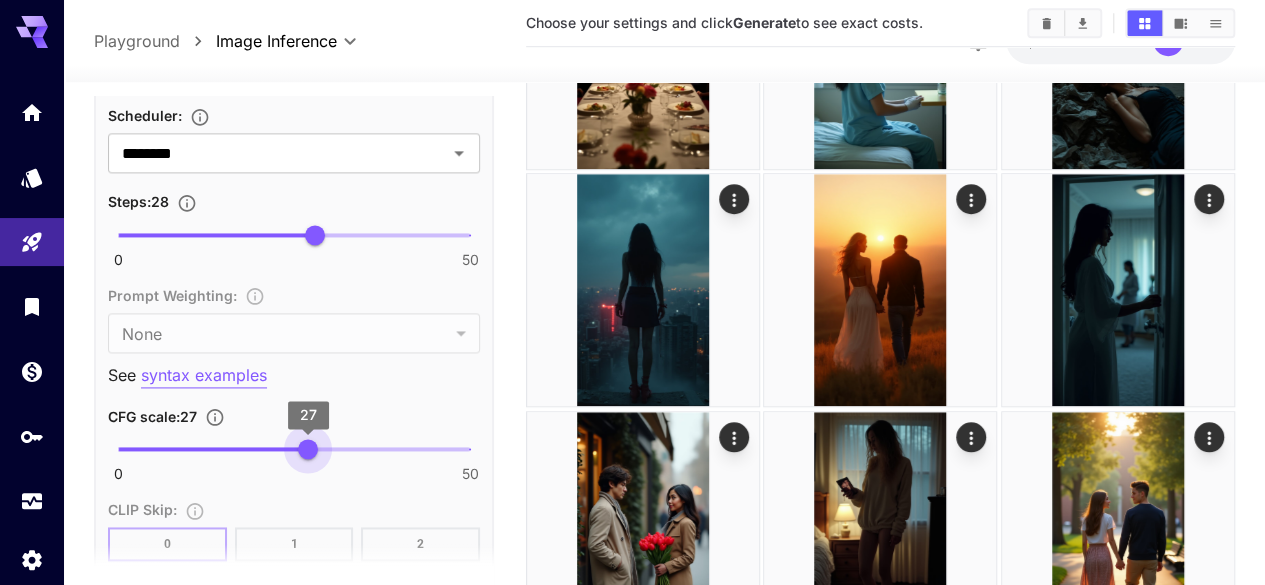 drag, startPoint x: 134, startPoint y: 449, endPoint x: 308, endPoint y: 454, distance: 174.07182 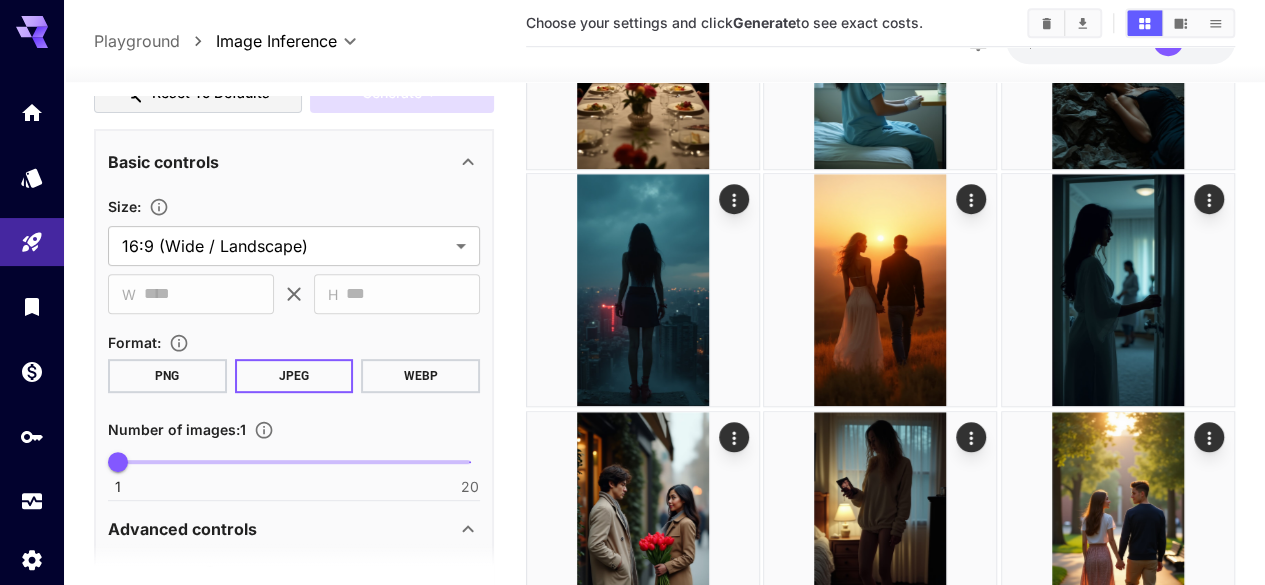scroll, scrollTop: 100, scrollLeft: 0, axis: vertical 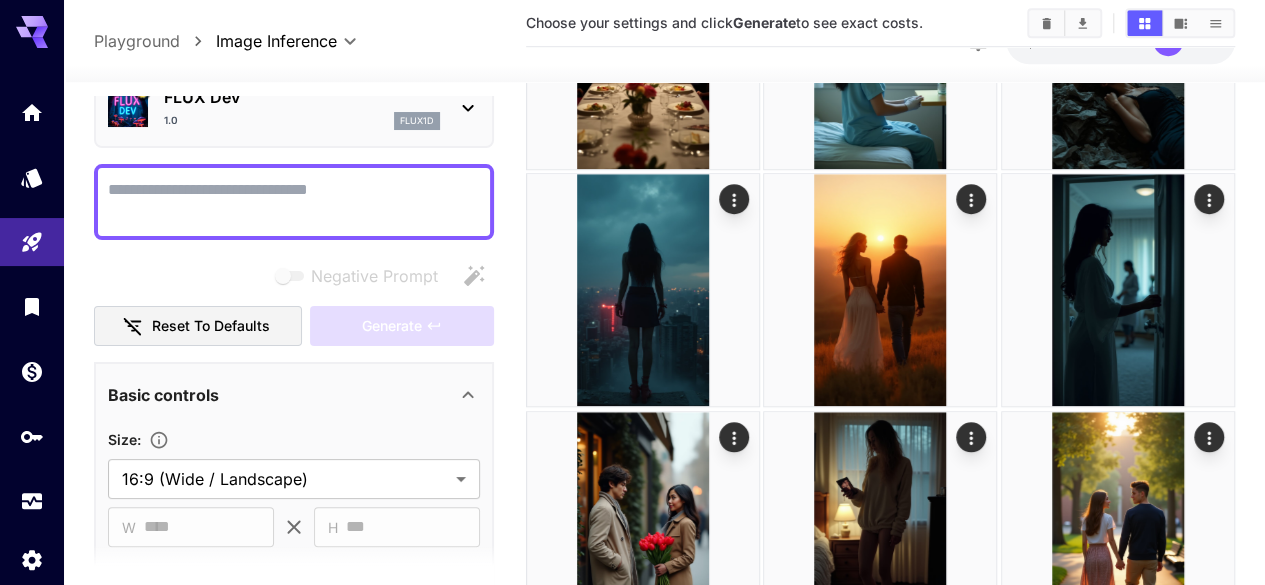 click on "Negative Prompt" at bounding box center [294, 202] 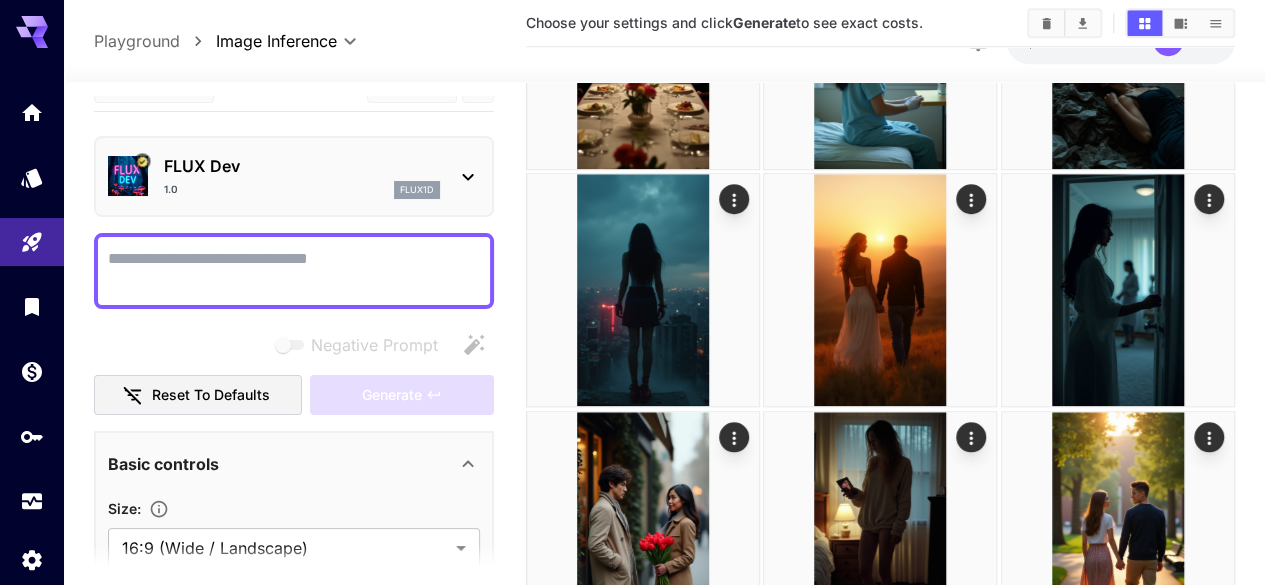scroll, scrollTop: 0, scrollLeft: 0, axis: both 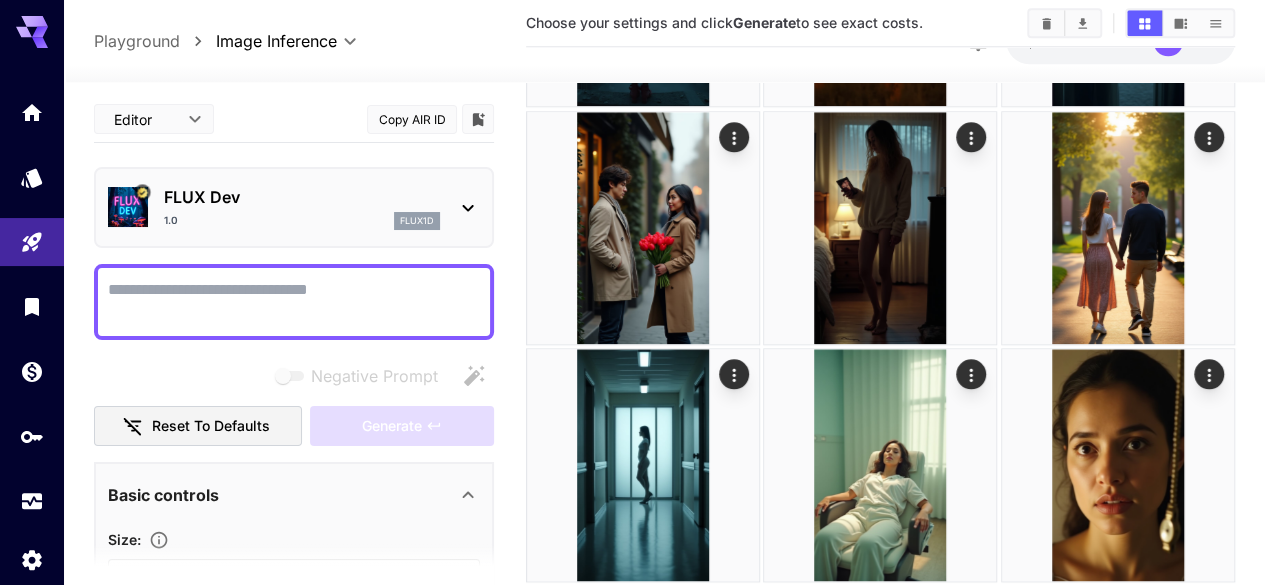 paste on "**********" 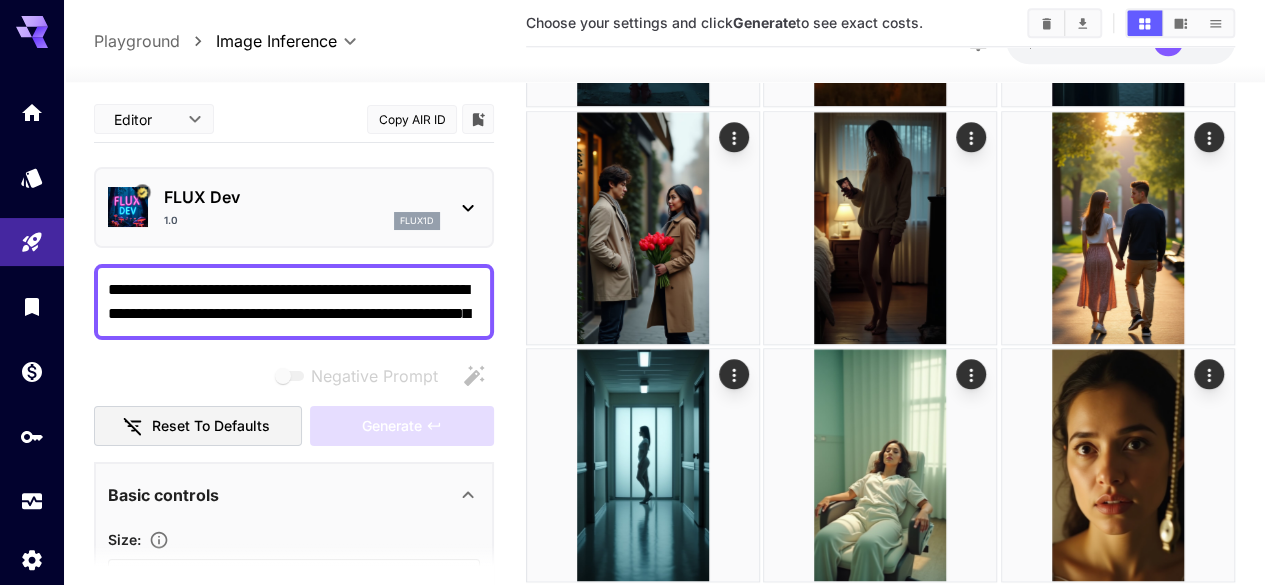 scroll, scrollTop: 1008, scrollLeft: 0, axis: vertical 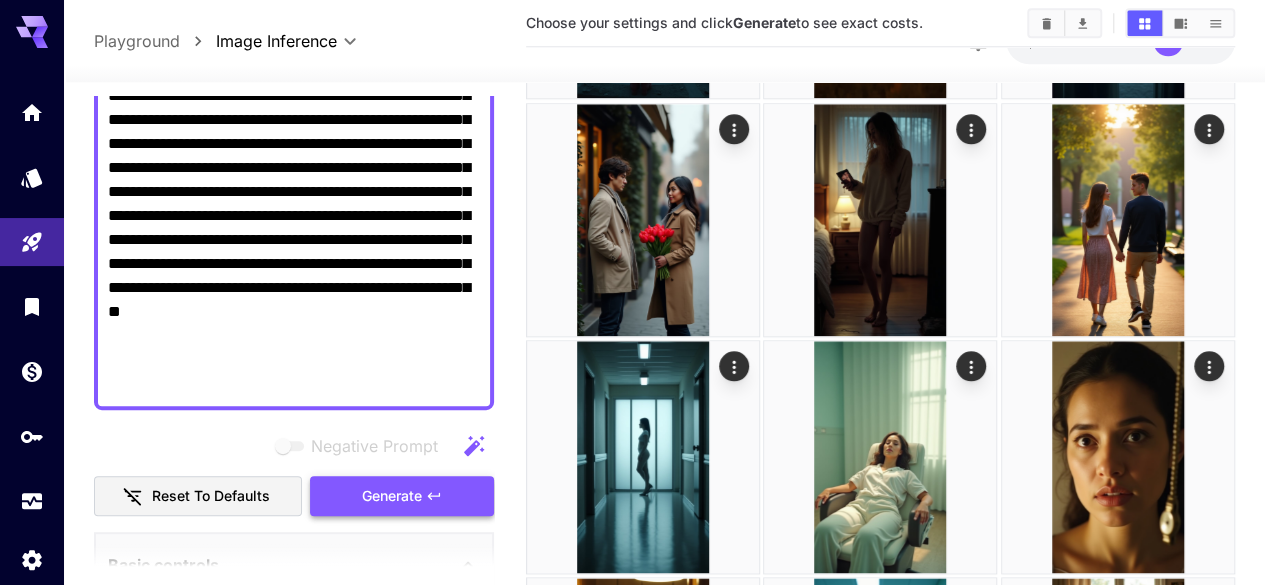 type on "**********" 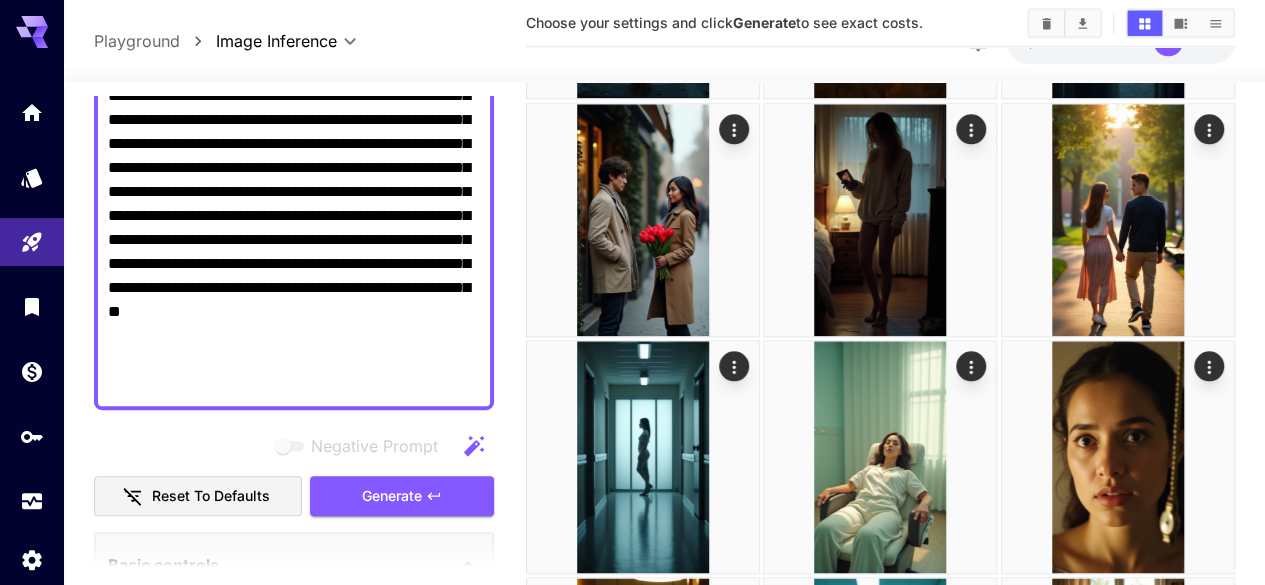 click on "Generate" at bounding box center (392, 496) 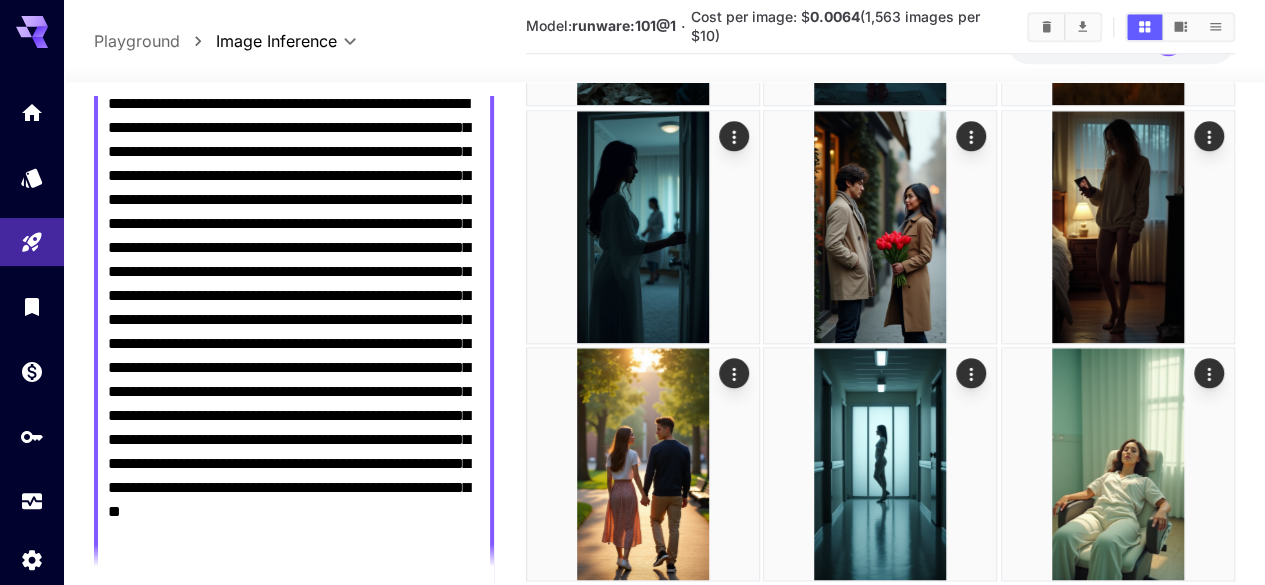 scroll, scrollTop: 100, scrollLeft: 0, axis: vertical 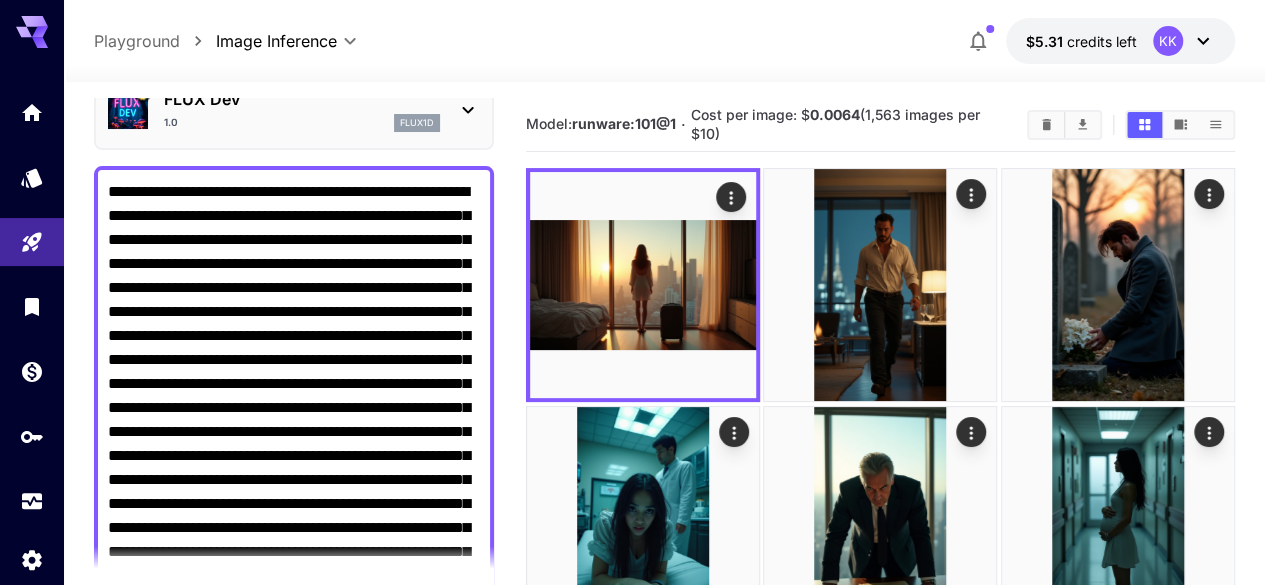 click on "**********" at bounding box center (294, 432) 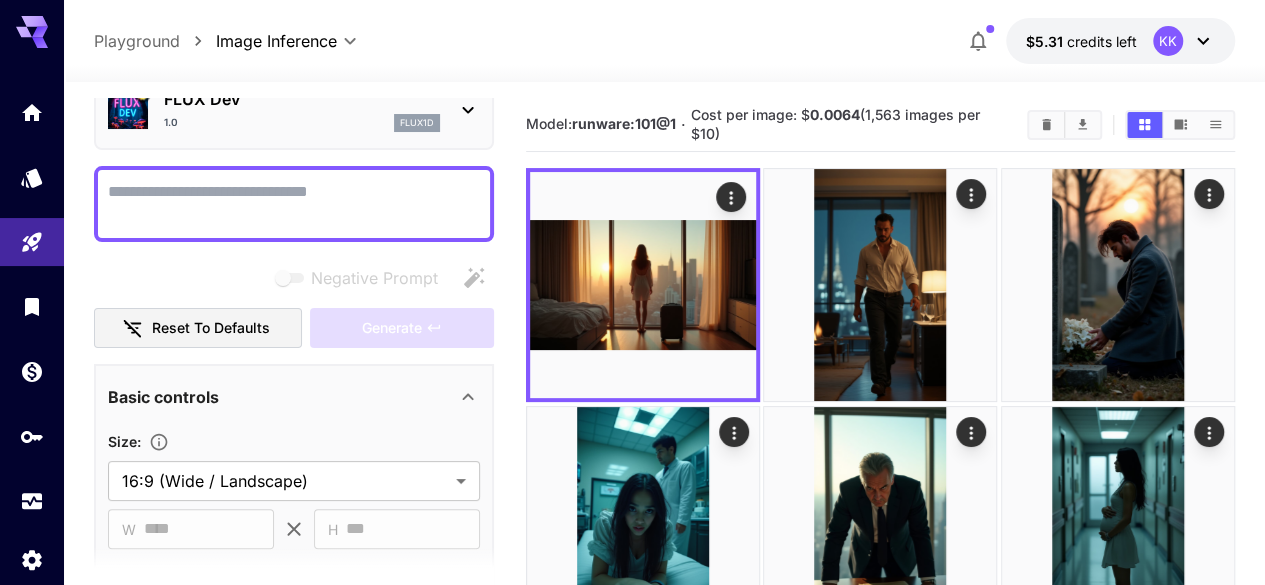 paste on "**********" 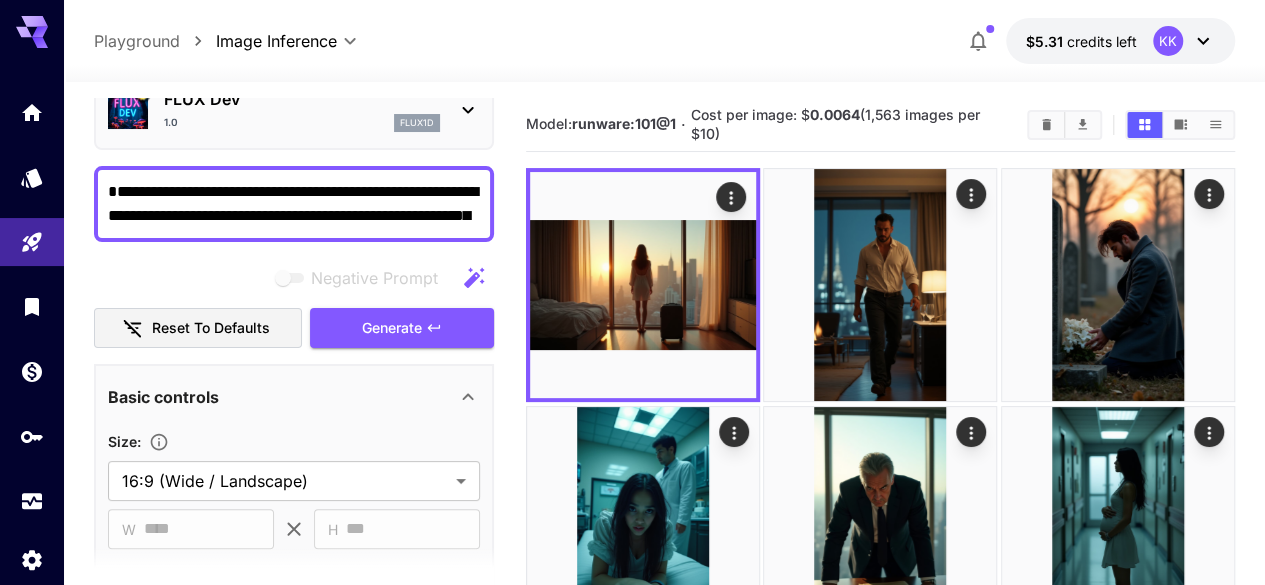 scroll, scrollTop: 10, scrollLeft: 0, axis: vertical 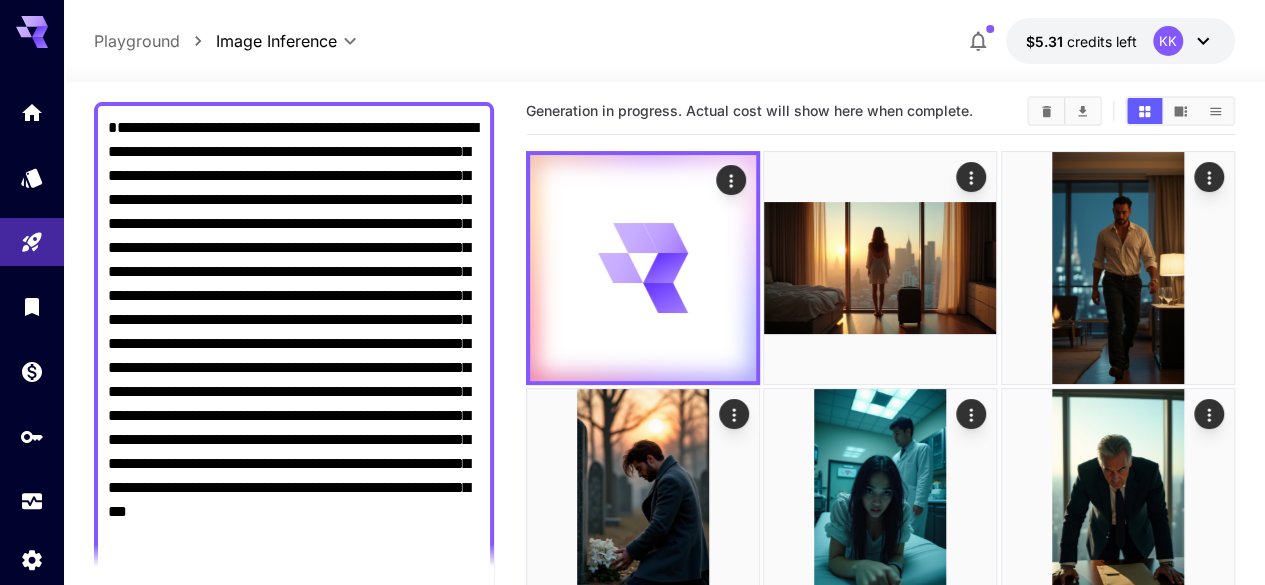 type on "**********" 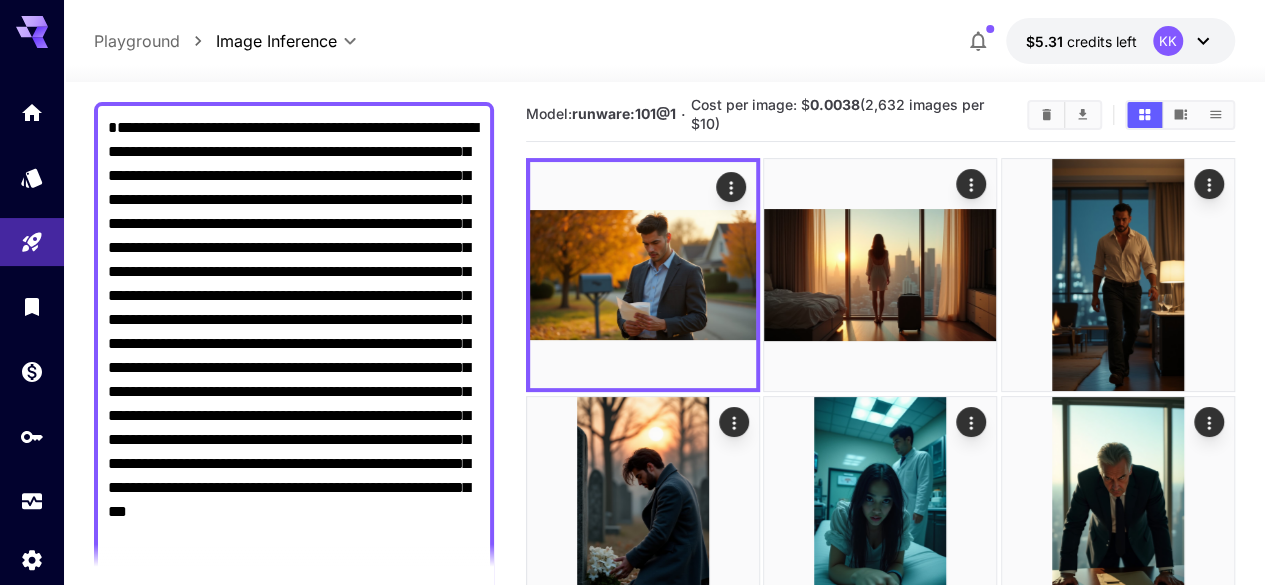 click on "**********" at bounding box center (294, 356) 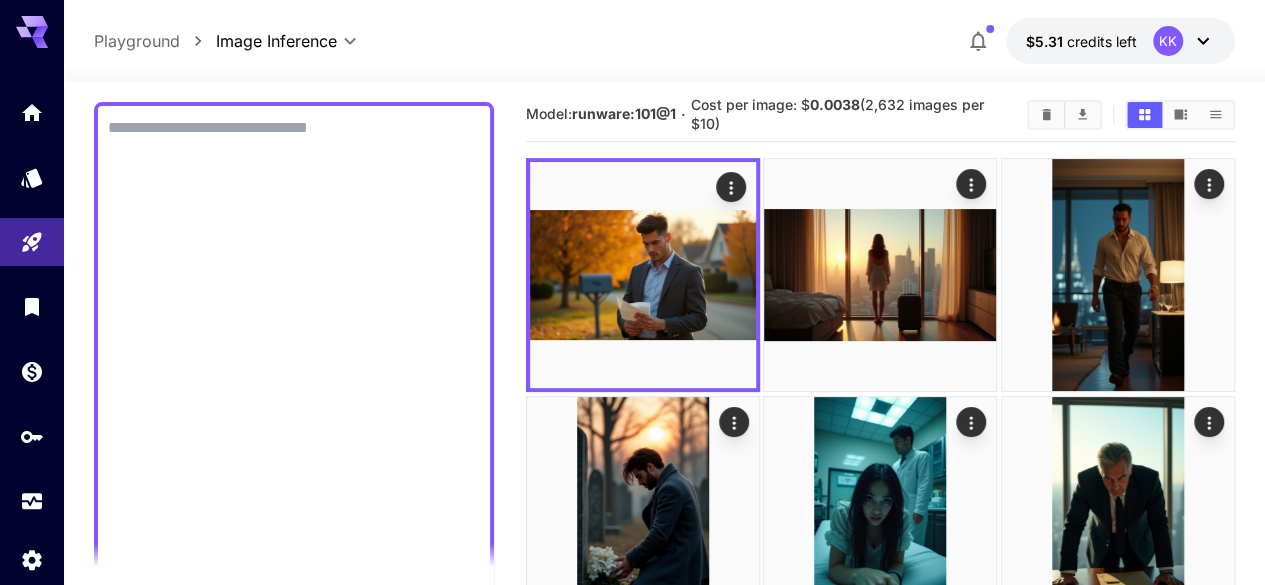 paste on "**********" 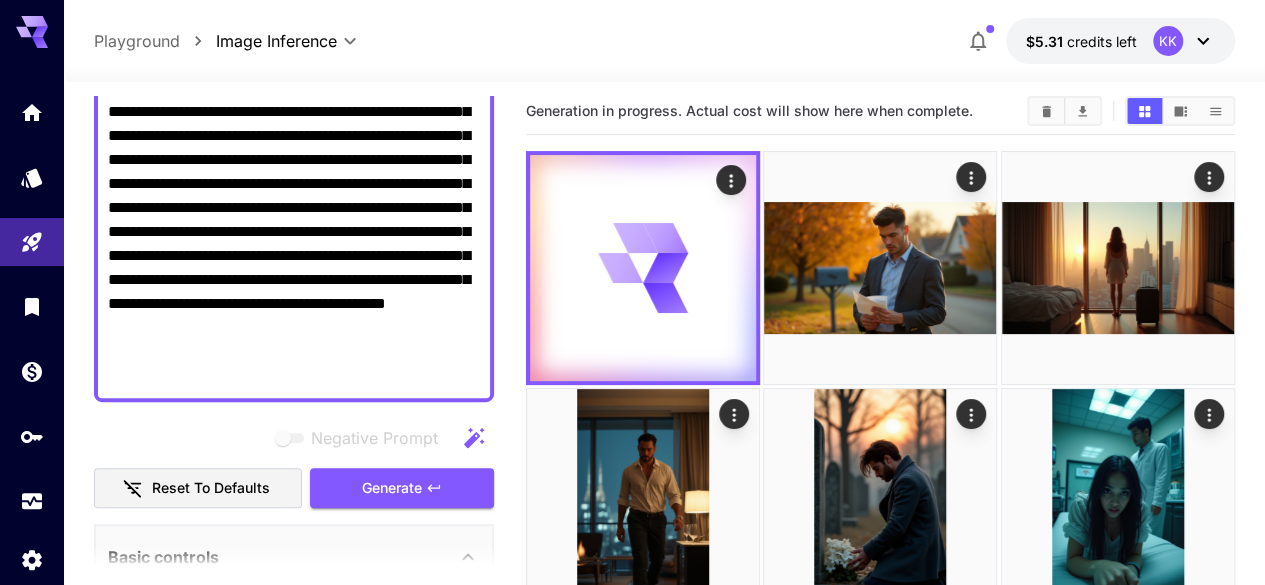 scroll, scrollTop: 562, scrollLeft: 0, axis: vertical 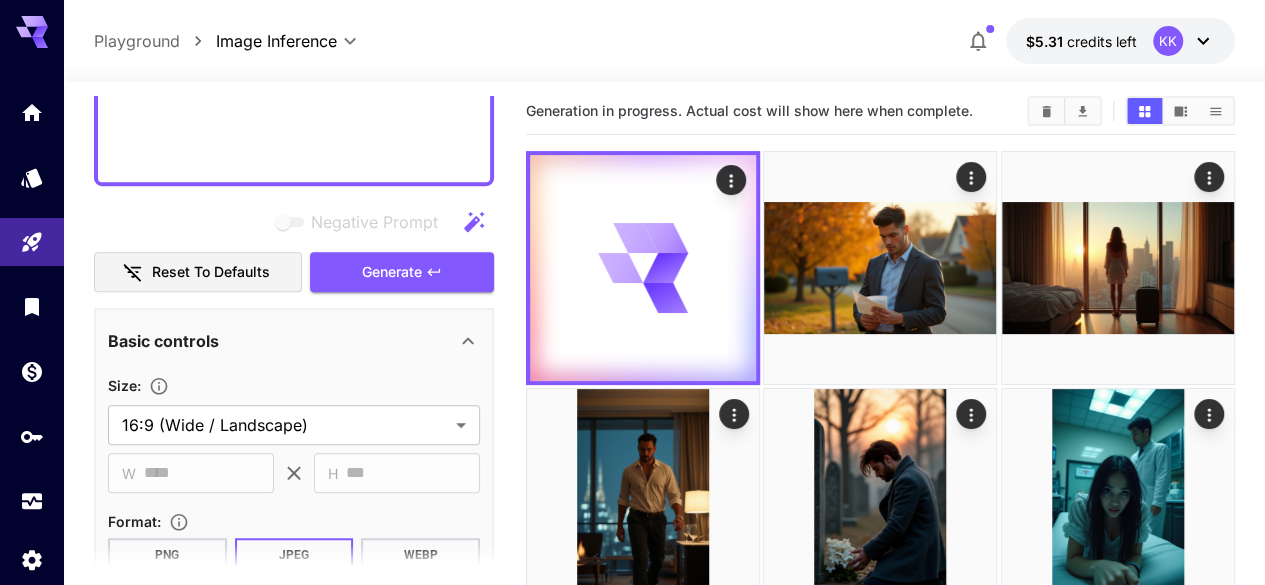 type on "**********" 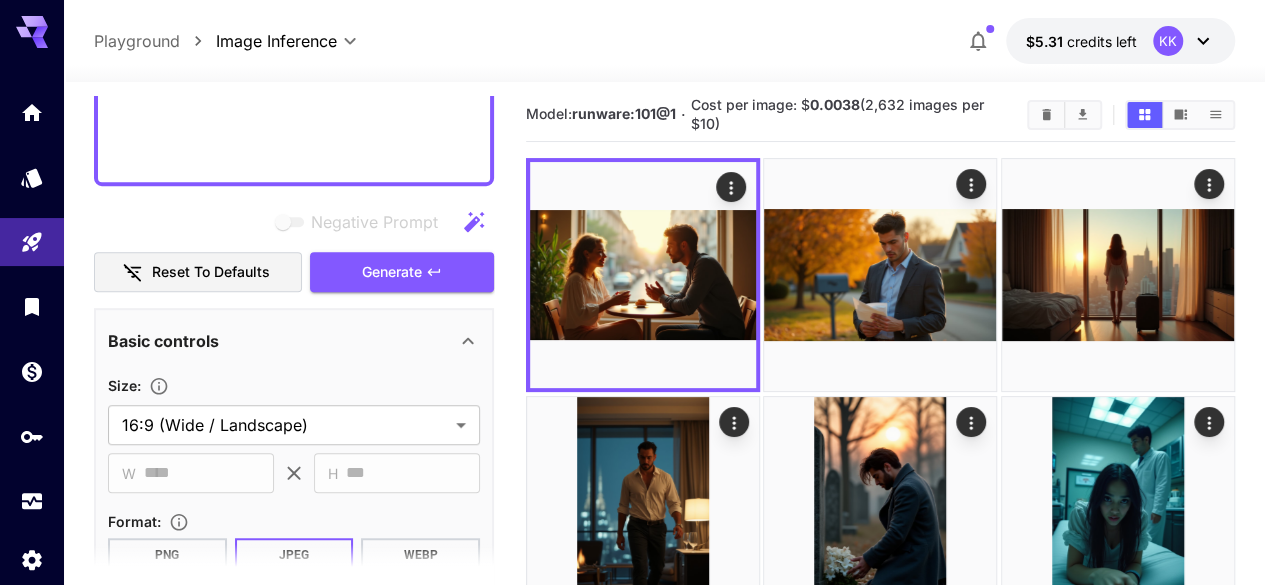 click on "**********" at bounding box center [294, -56] 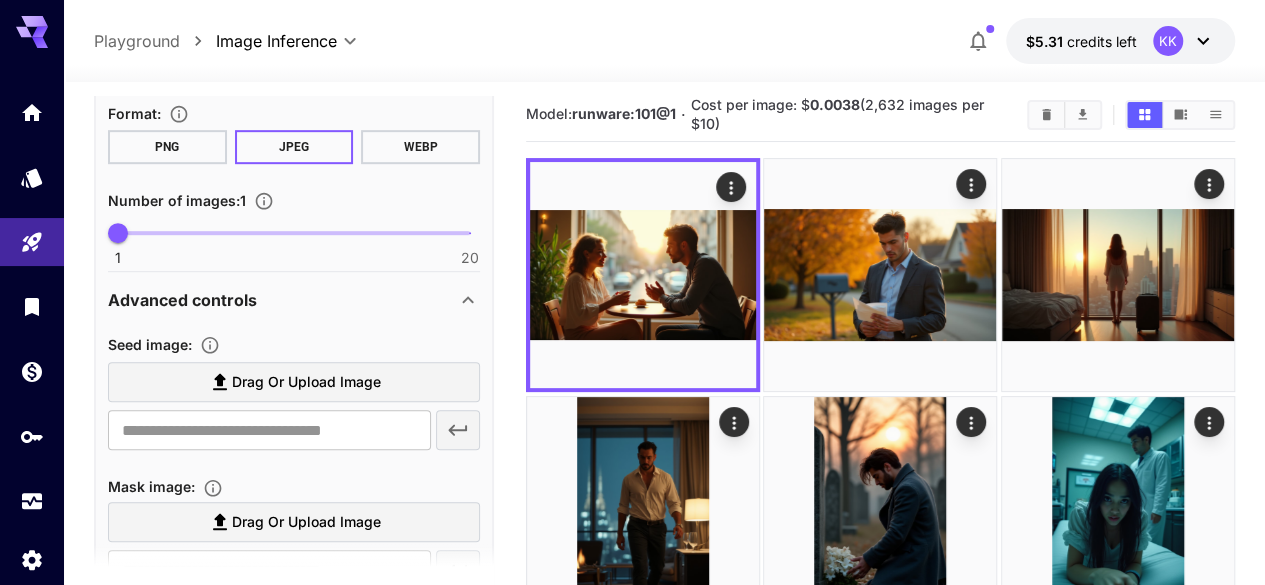 scroll, scrollTop: 183, scrollLeft: 0, axis: vertical 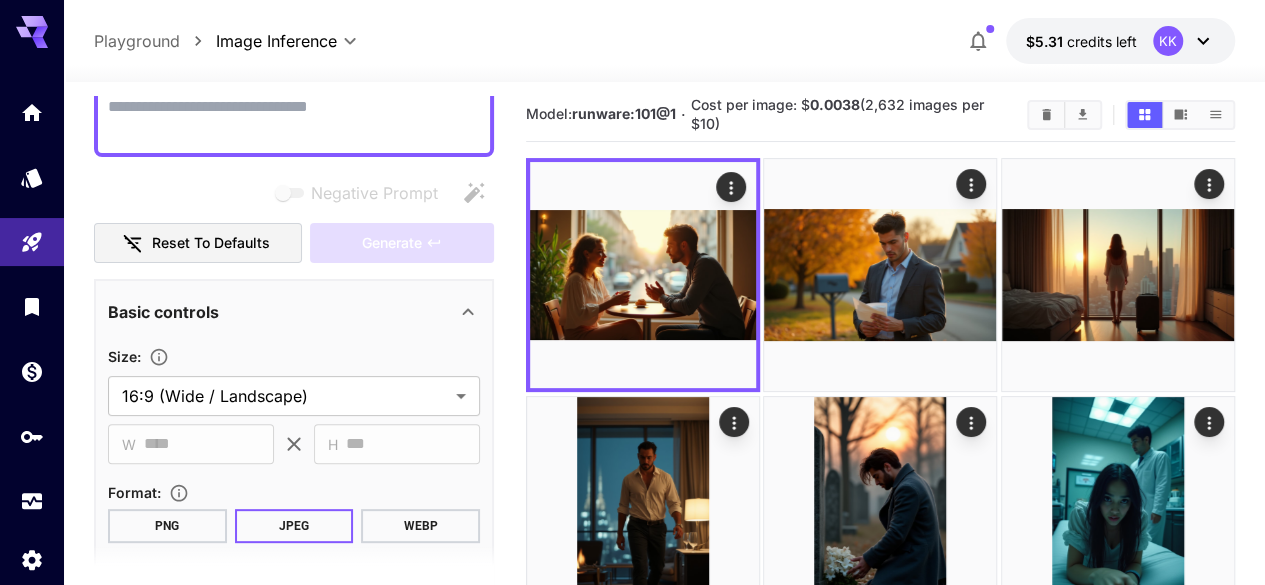 paste on "**********" 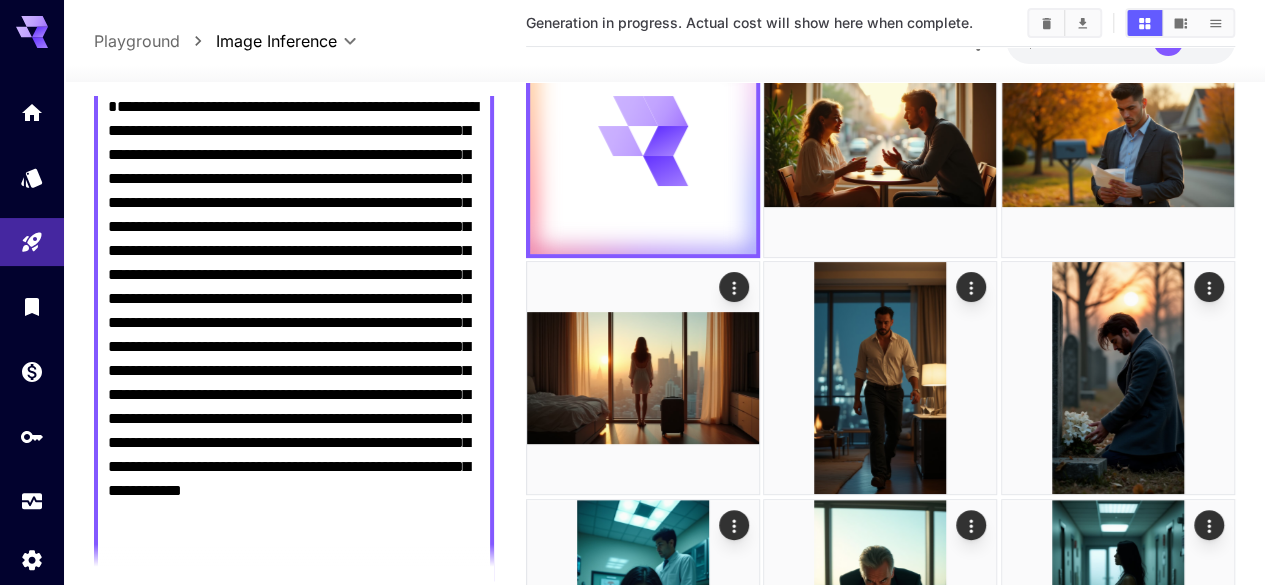scroll, scrollTop: 210, scrollLeft: 0, axis: vertical 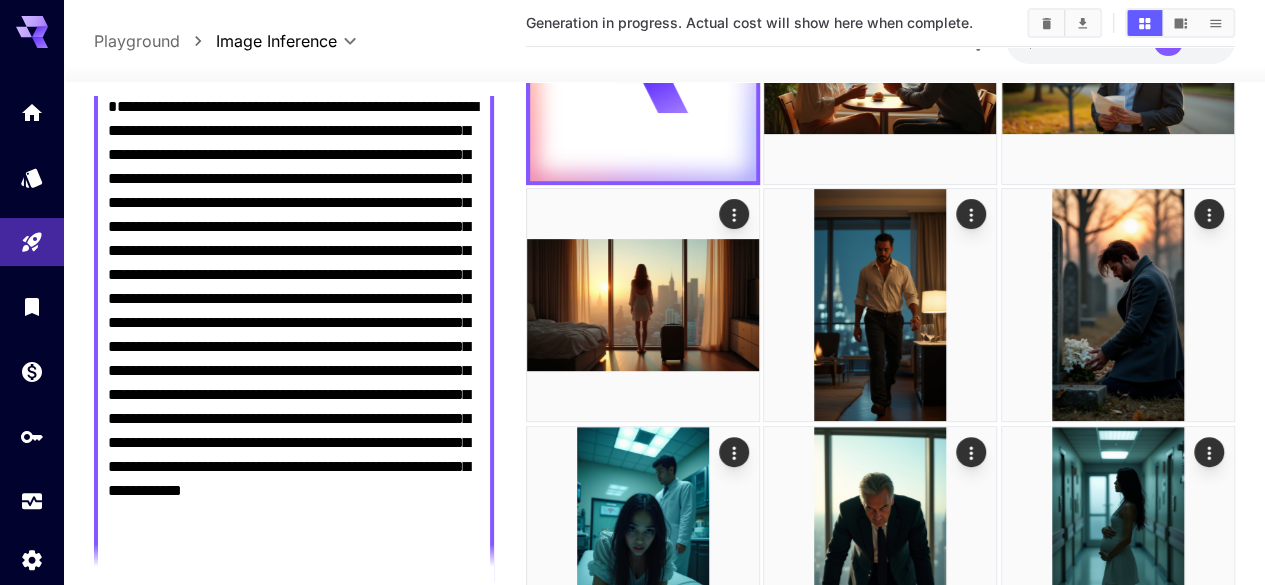 type on "**********" 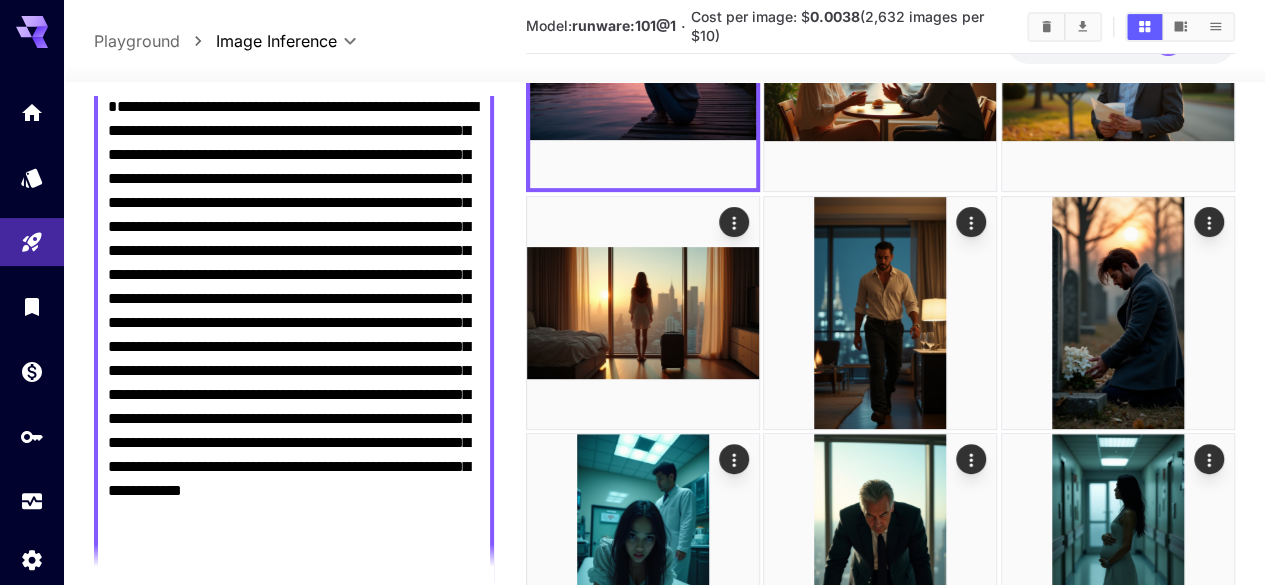 click on "**********" at bounding box center [294, 335] 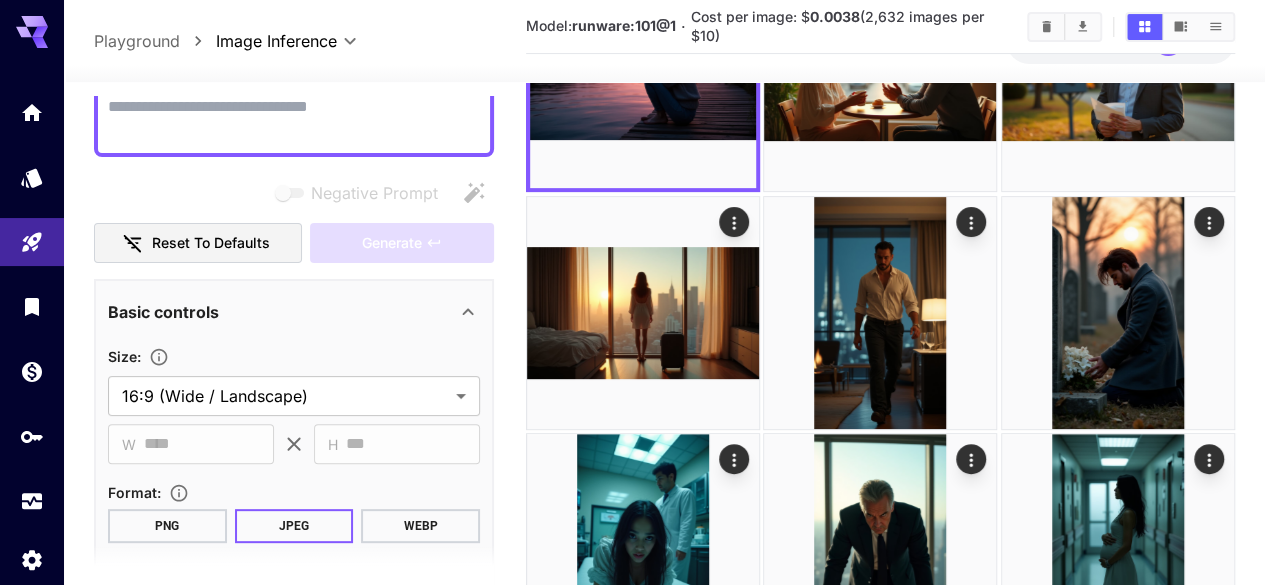 paste on "**********" 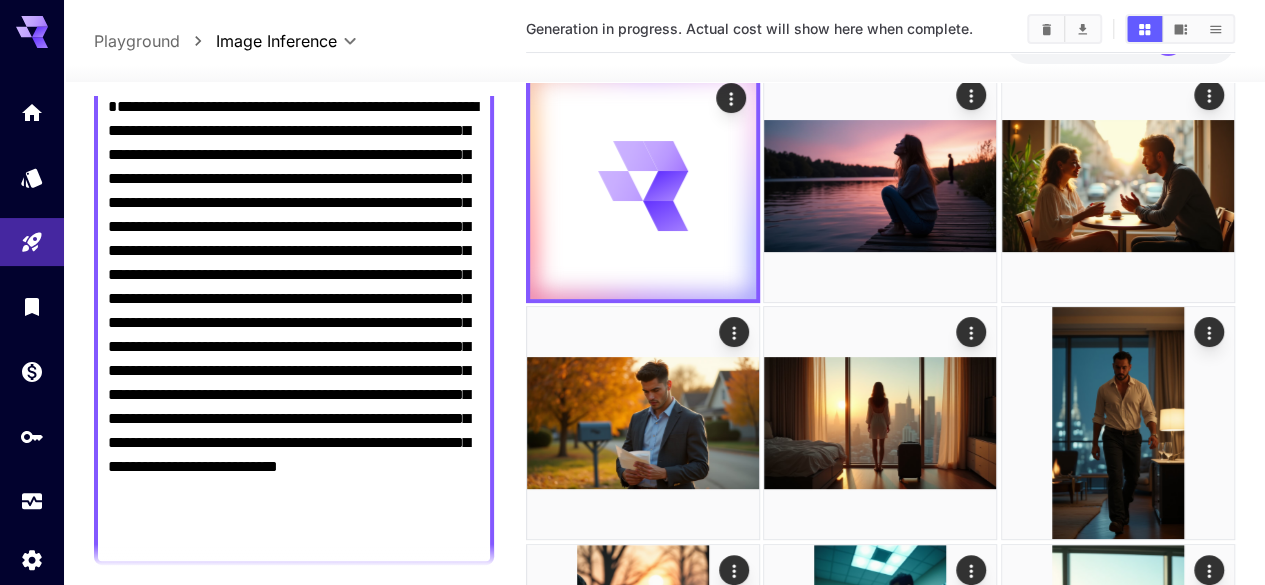 scroll, scrollTop: 0, scrollLeft: 0, axis: both 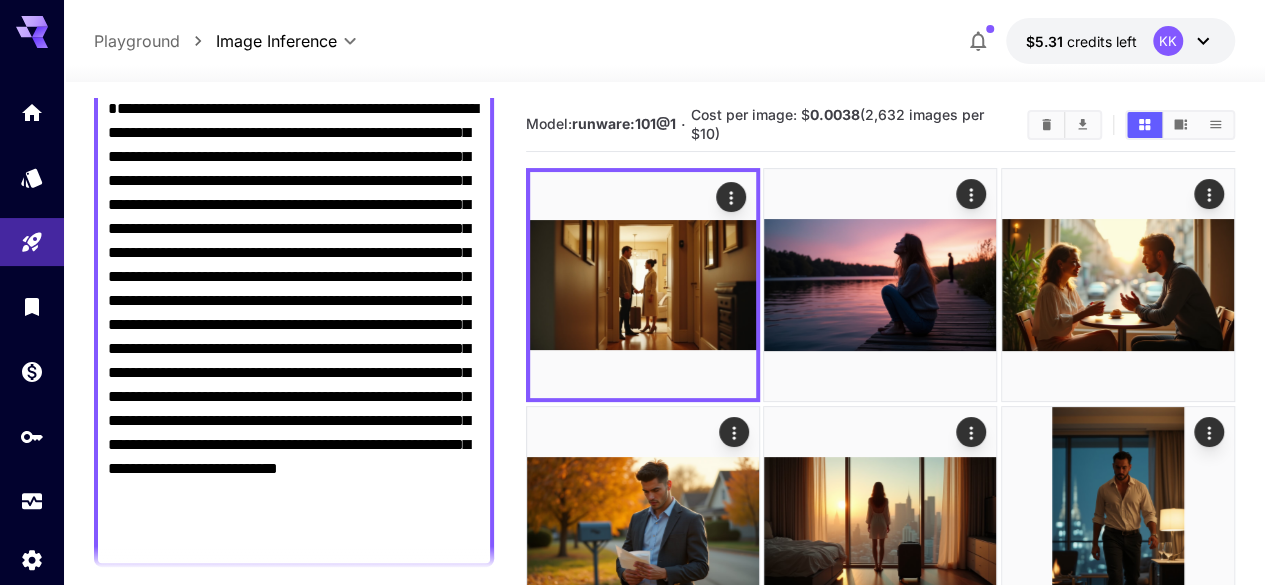 type on "**********" 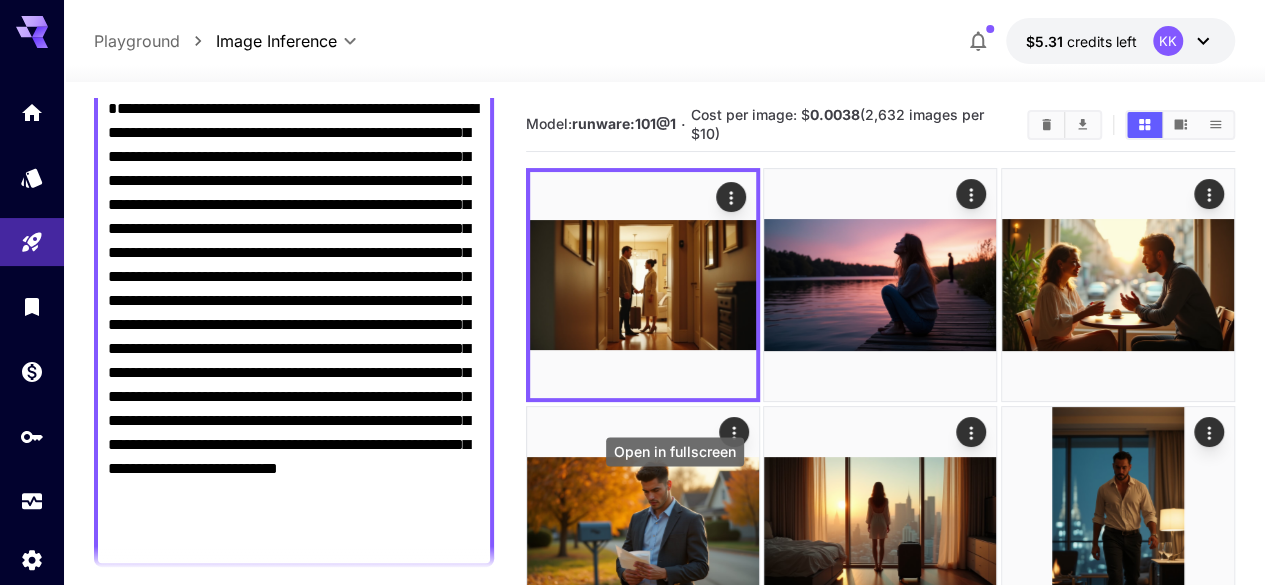 click at bounding box center [0, 0] 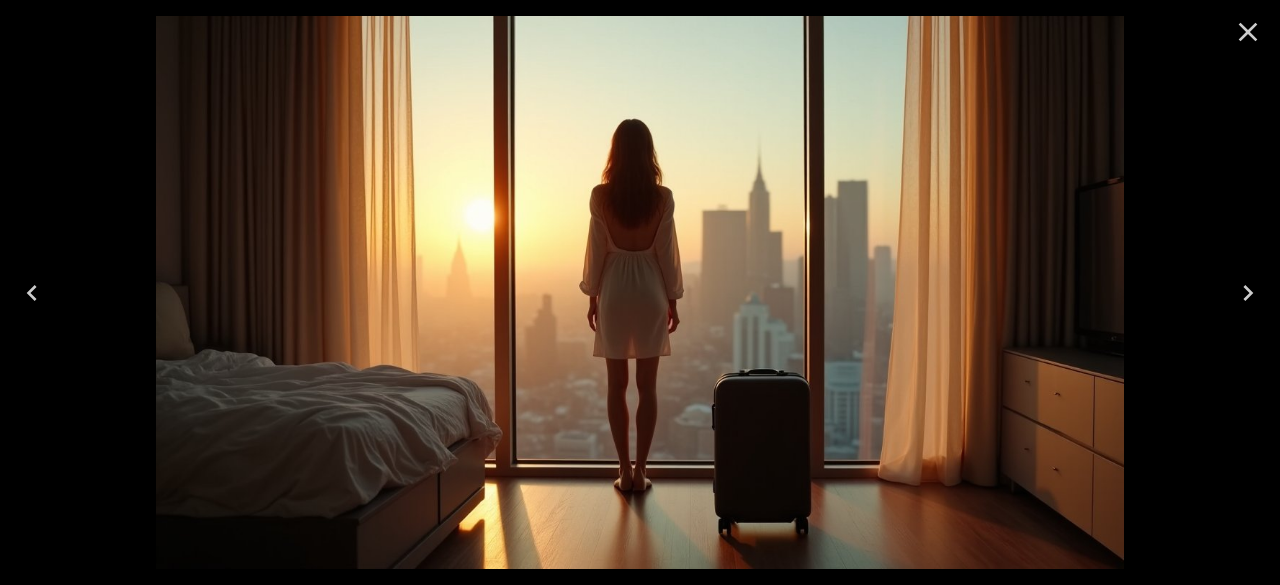 click 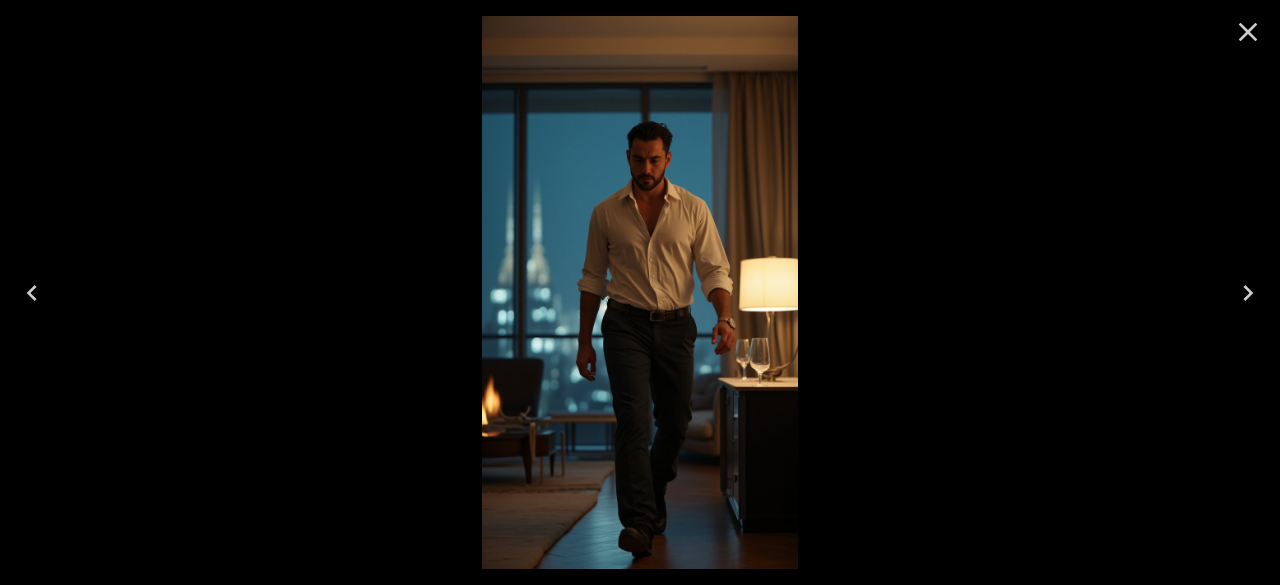 click 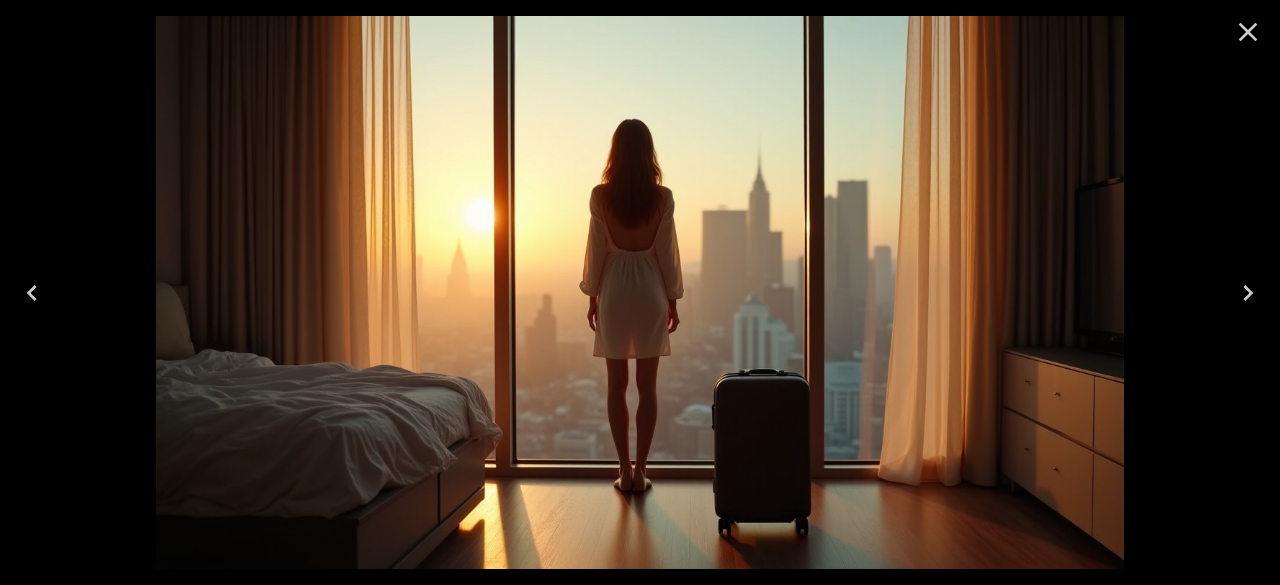 click 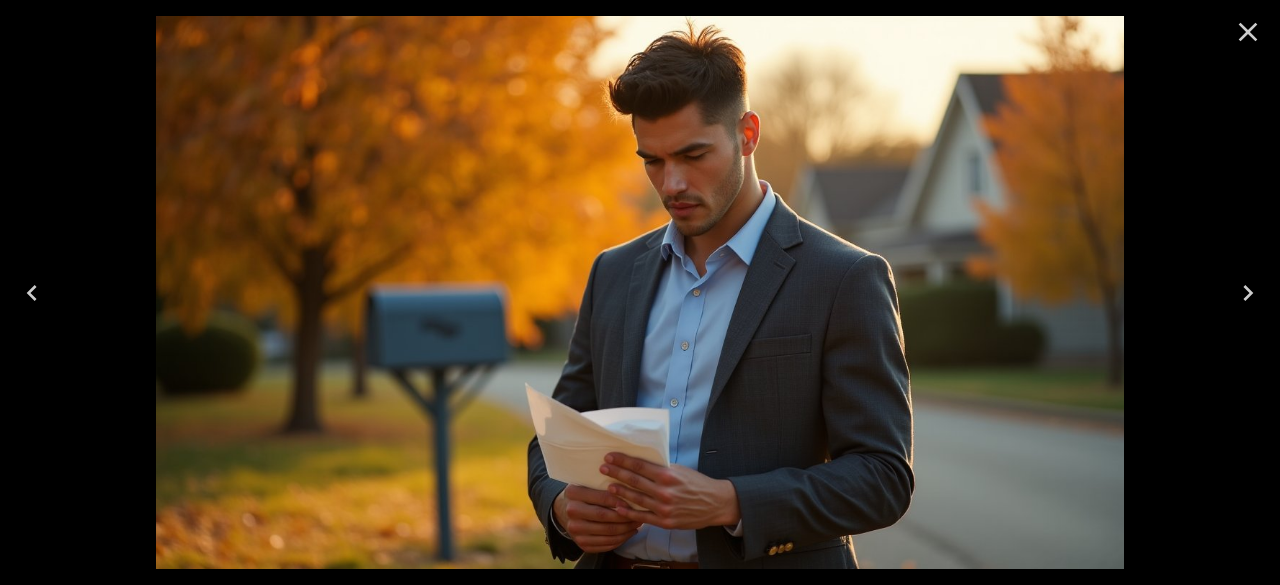 click at bounding box center (32, 293) 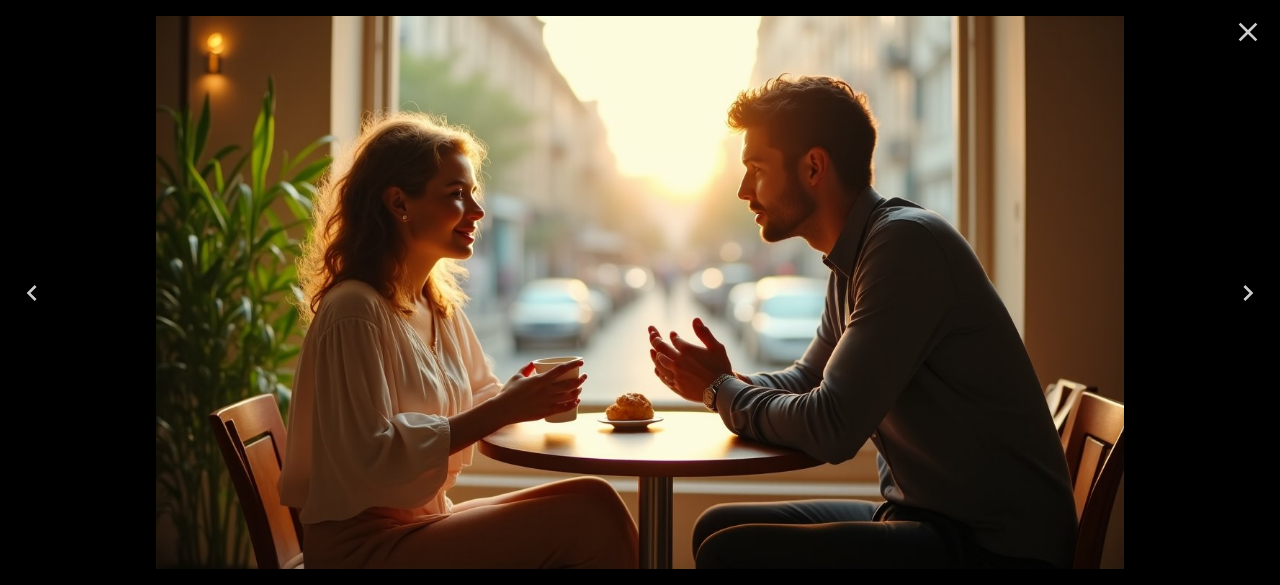click at bounding box center [640, 292] 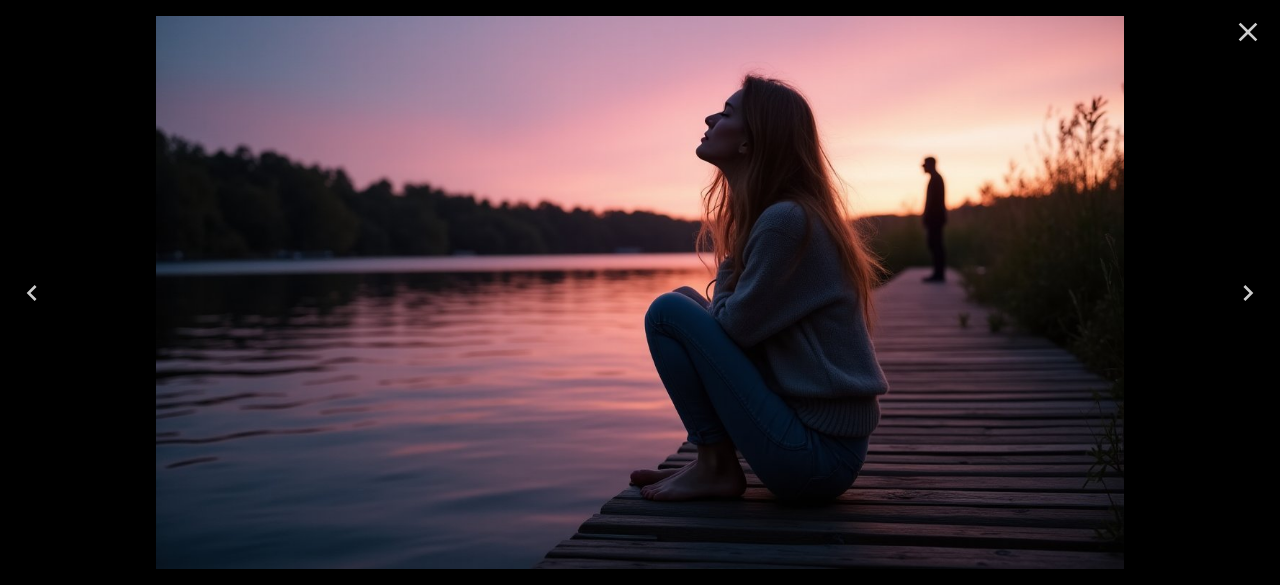 click 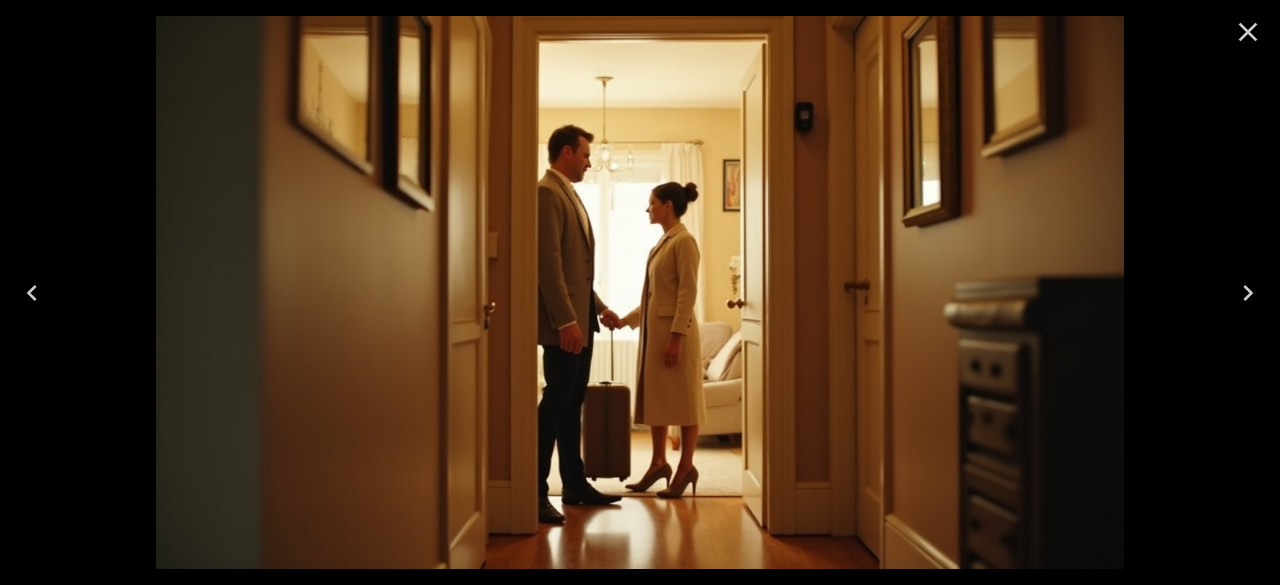 click 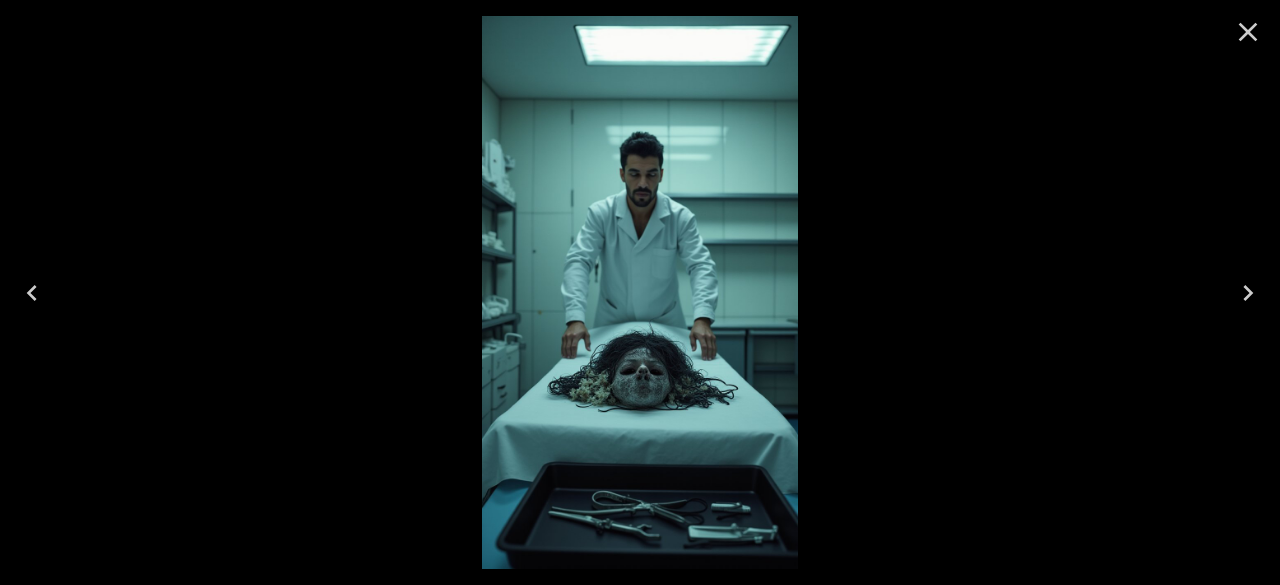 click 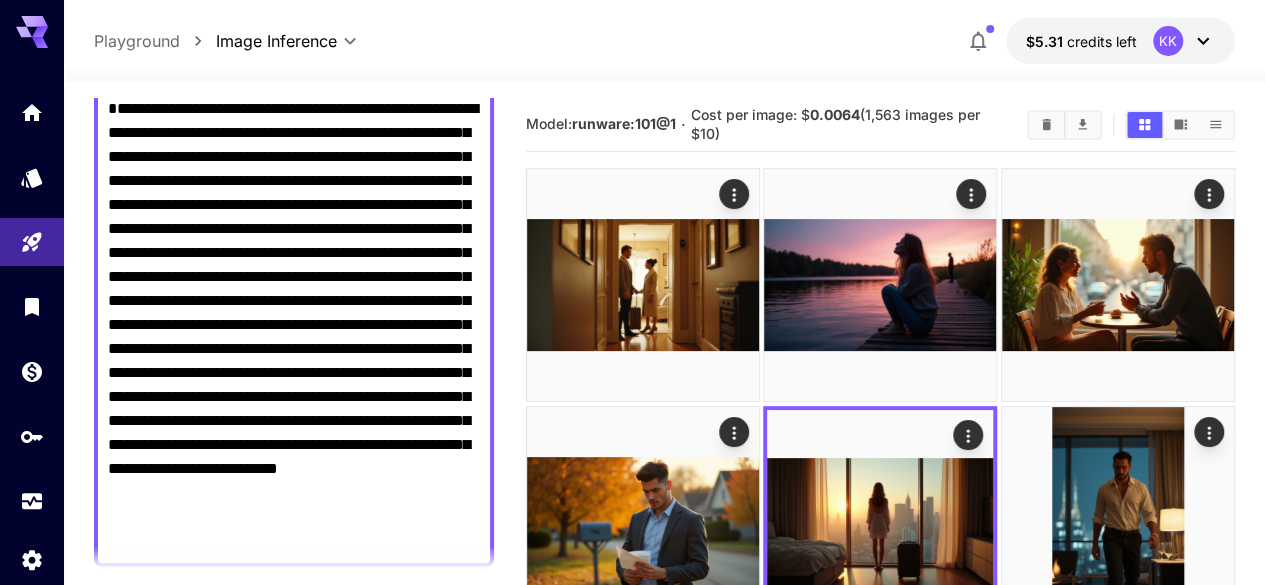 click on "**********" at bounding box center (294, 325) 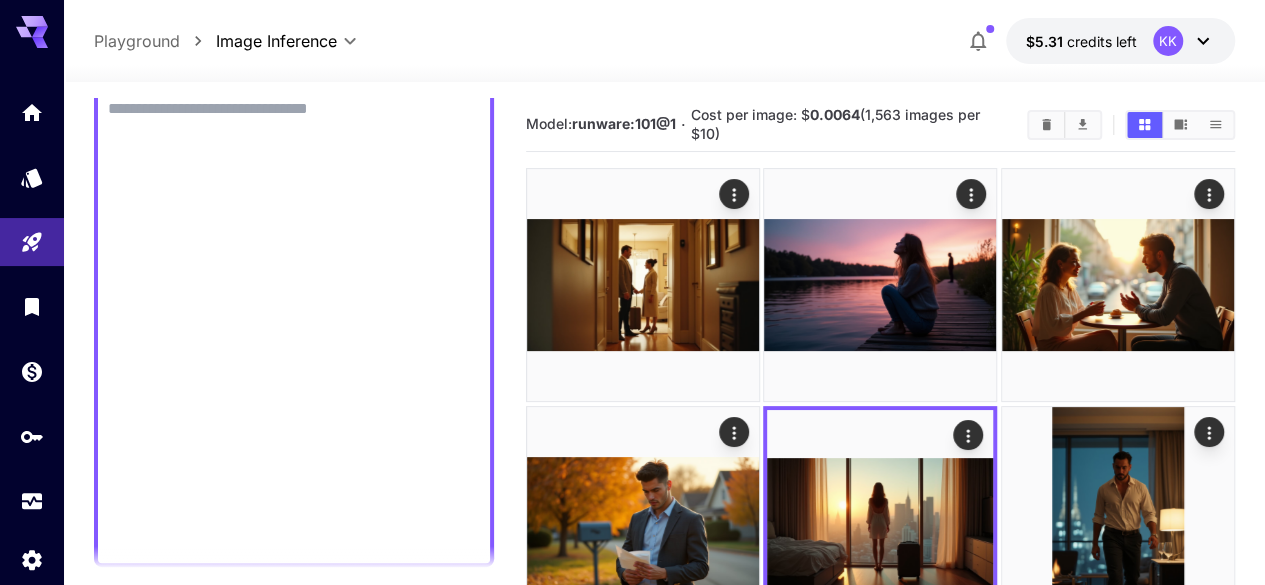 paste on "**********" 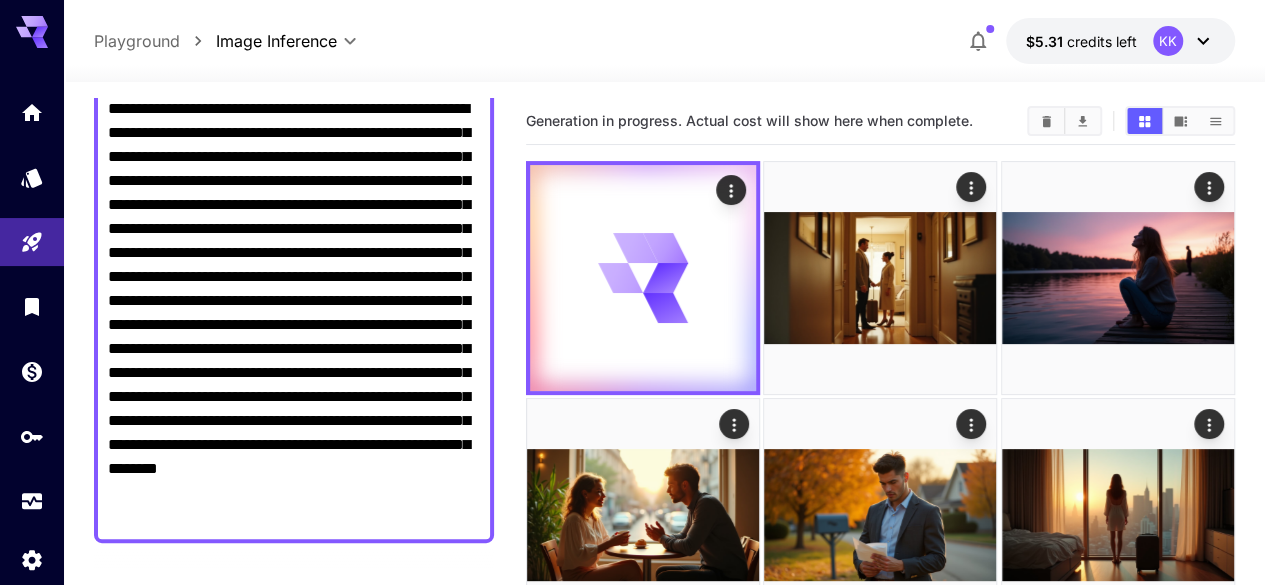 type on "**********" 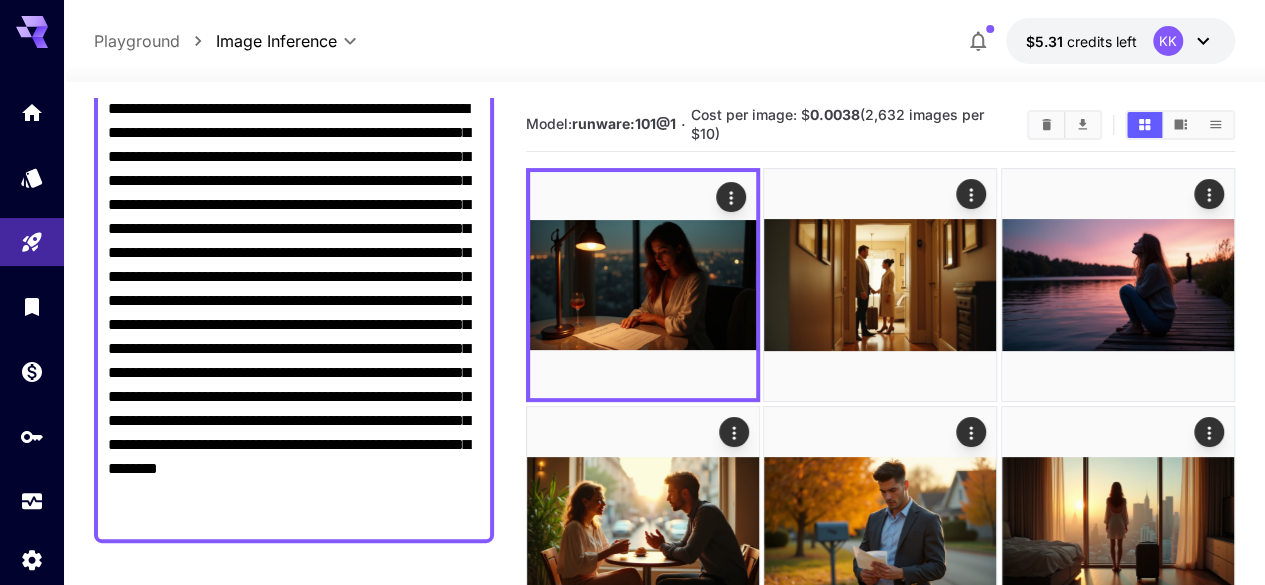 click on "**********" at bounding box center (294, 313) 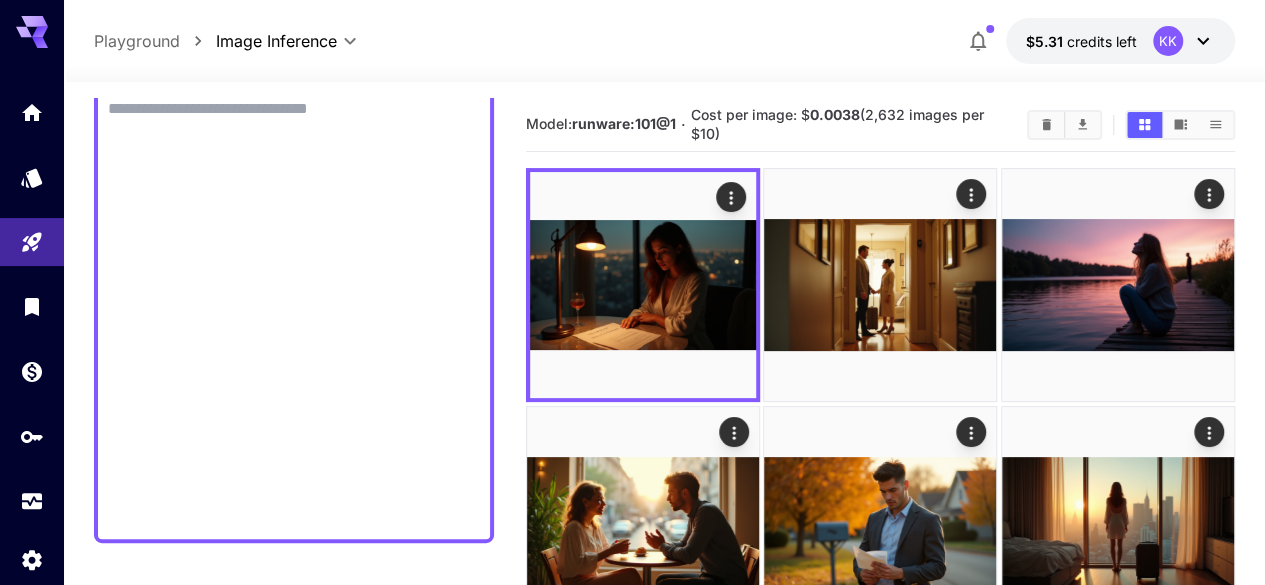 paste on "**********" 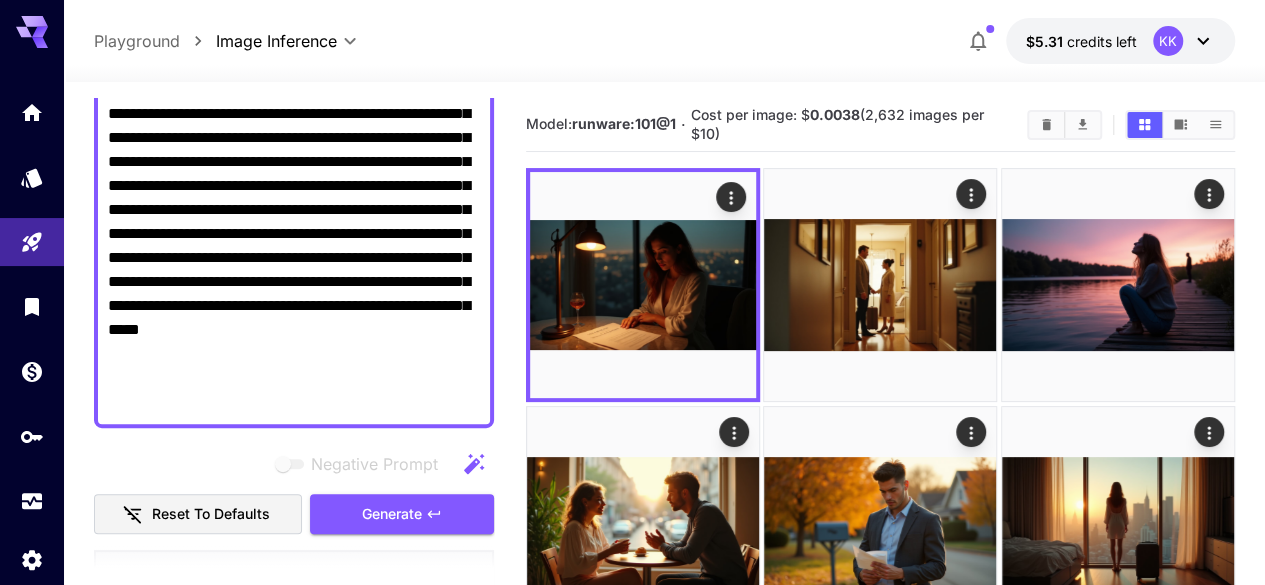 scroll, scrollTop: 383, scrollLeft: 0, axis: vertical 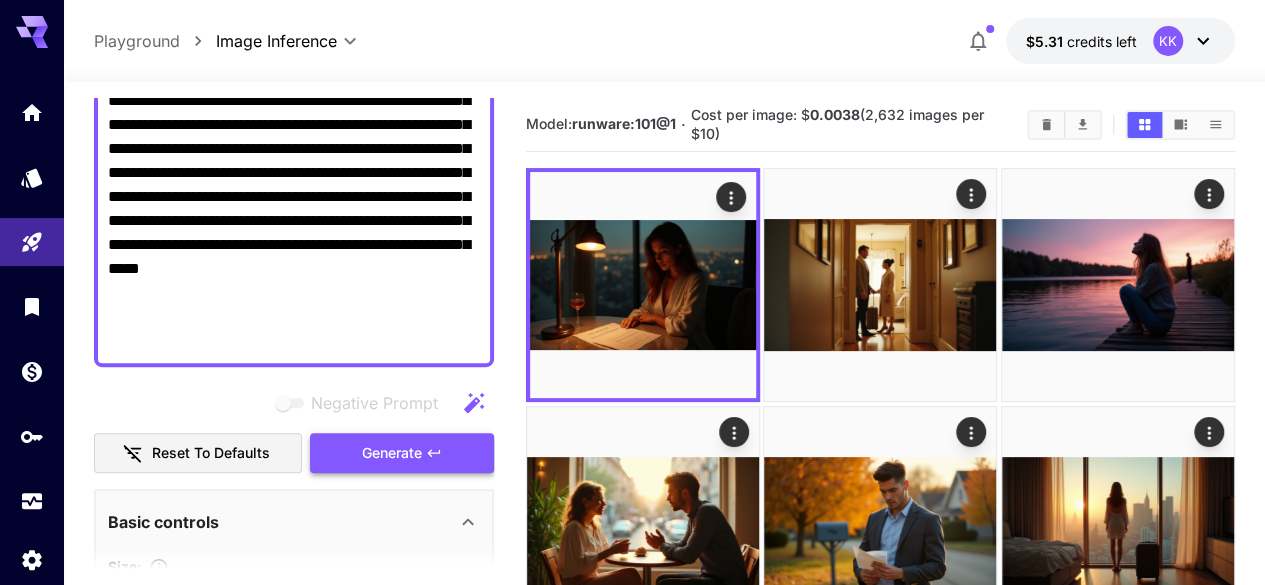 type on "**********" 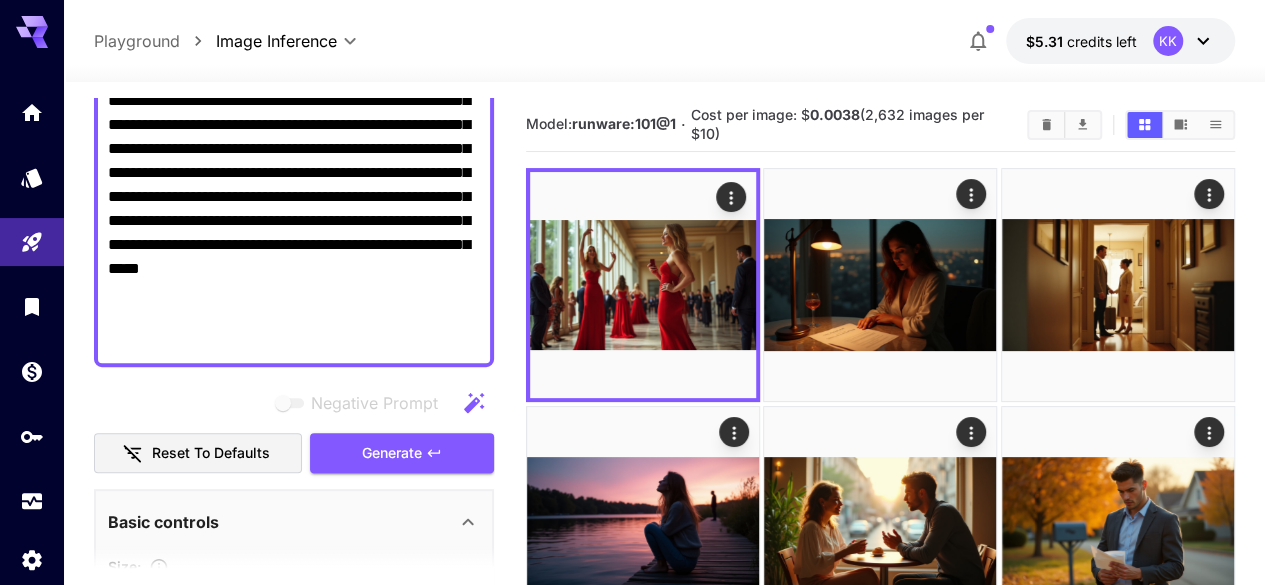 type 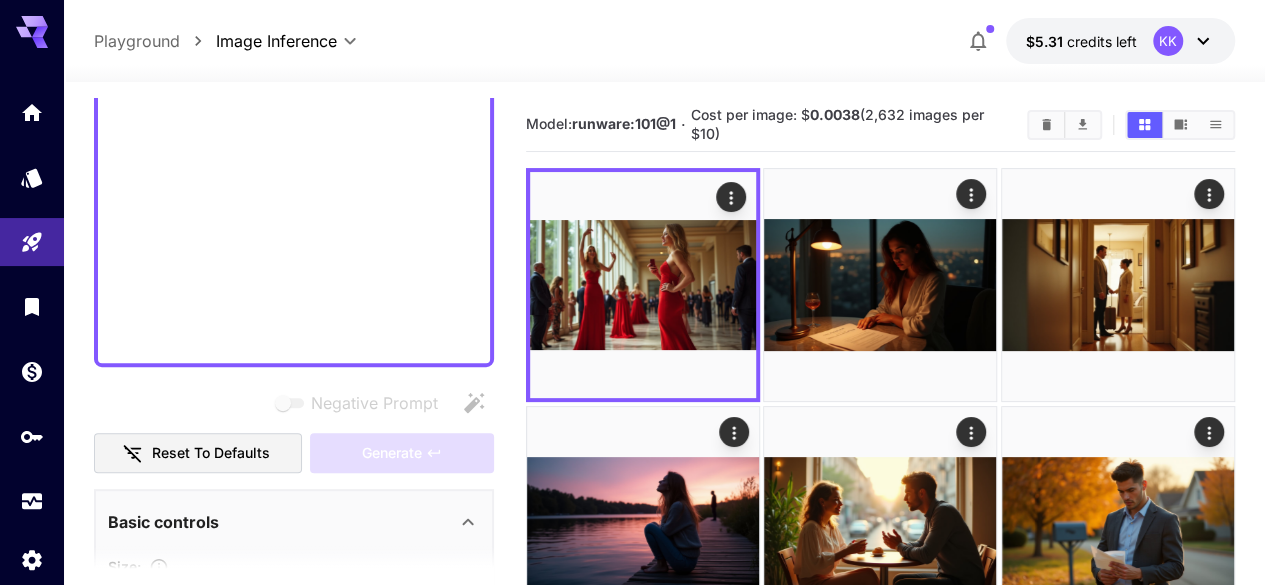 paste on "**********" 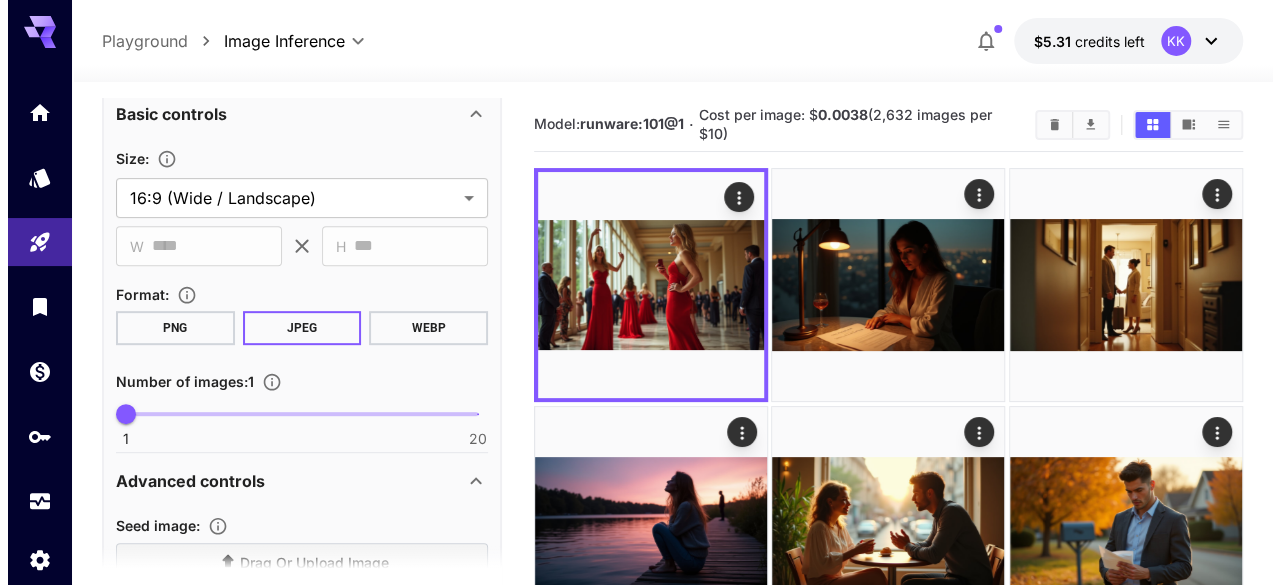 scroll, scrollTop: 183, scrollLeft: 0, axis: vertical 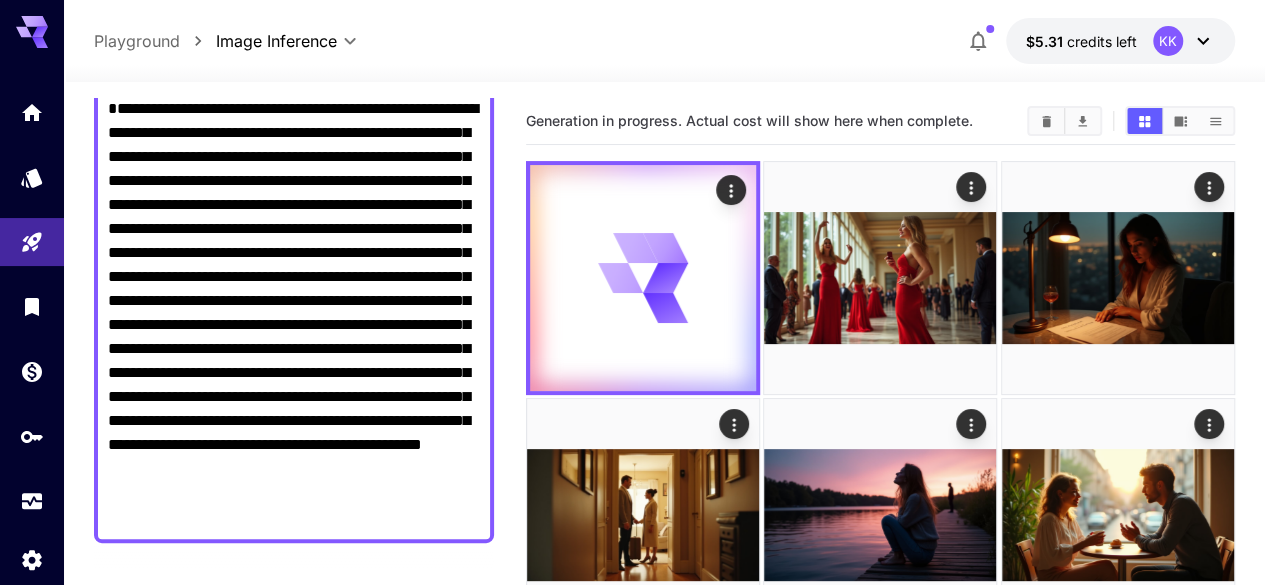 type on "**********" 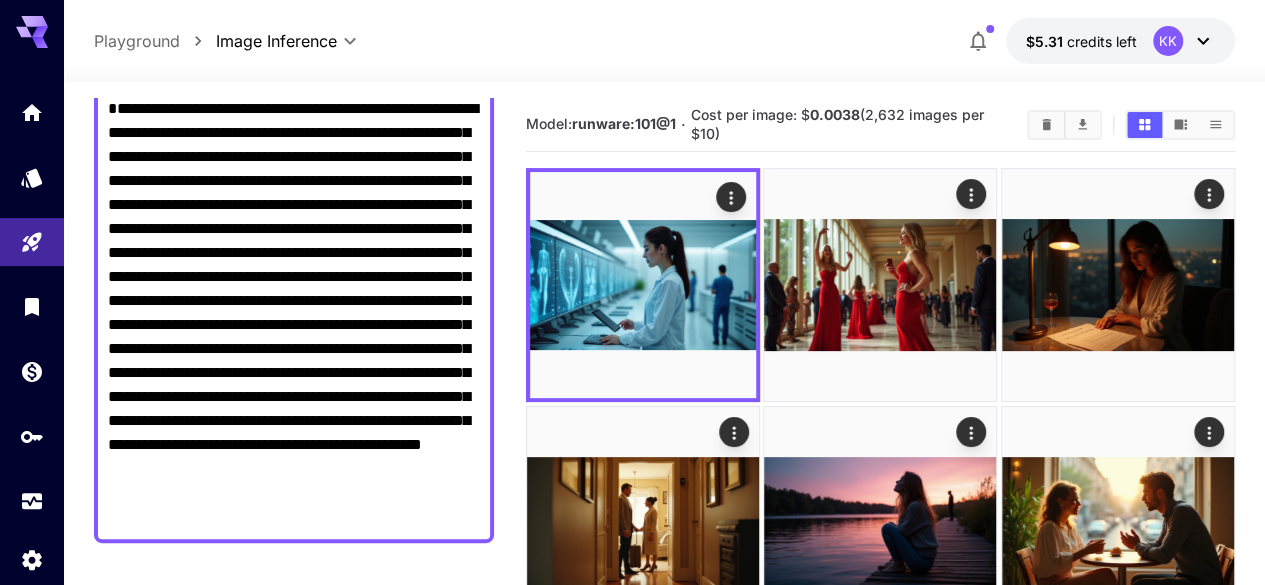 click on "**********" at bounding box center (294, 313) 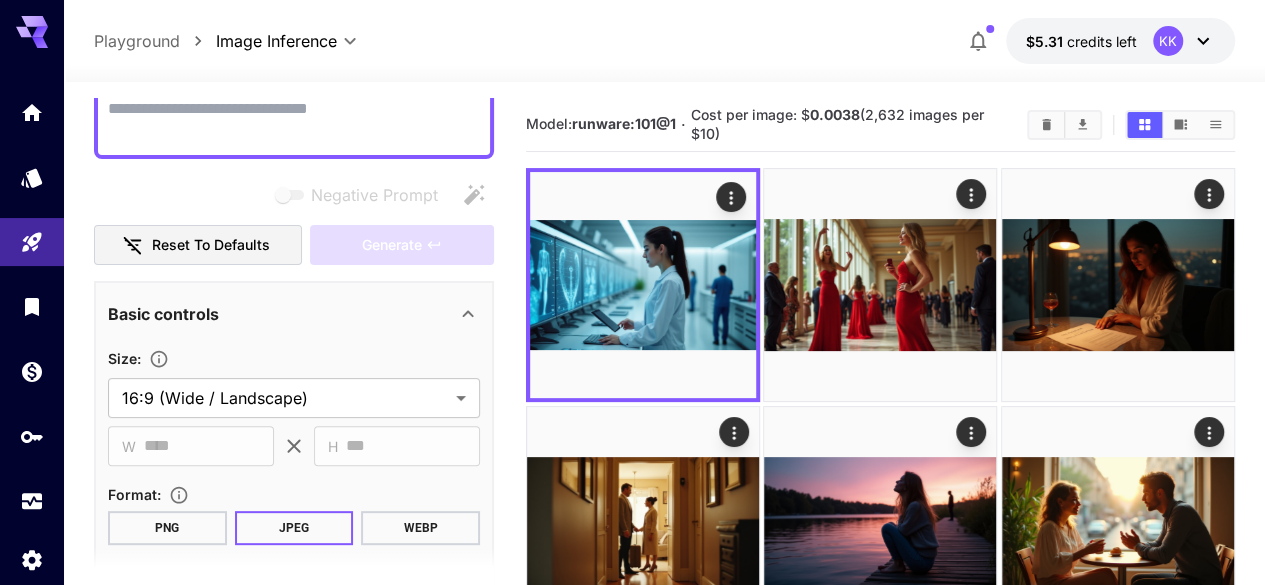 paste on "**********" 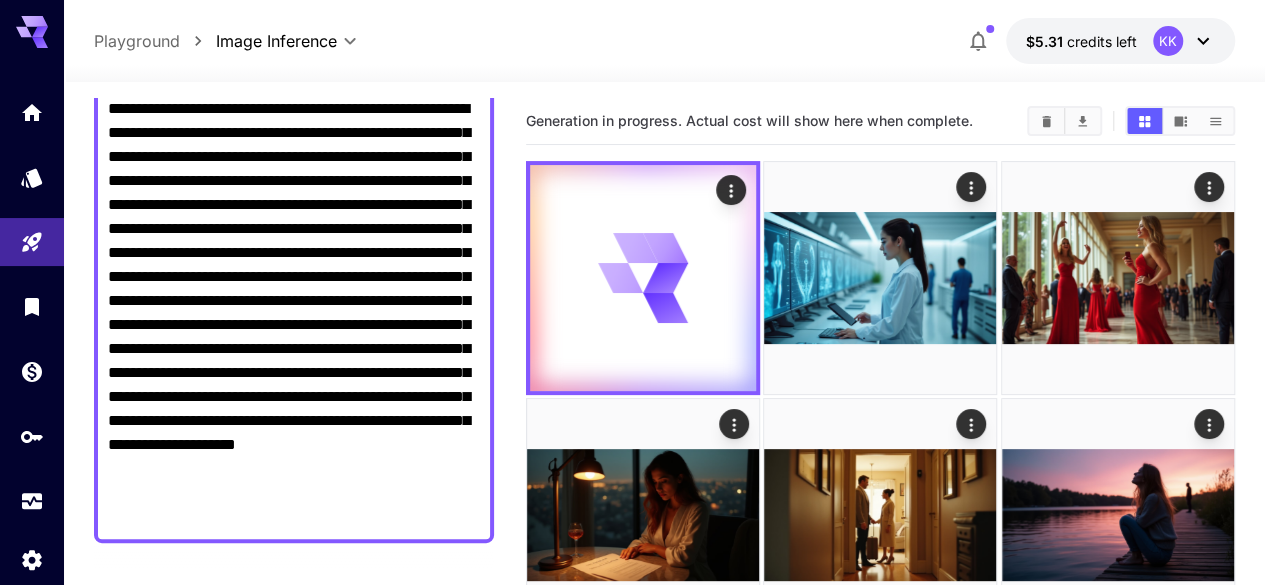 type on "**********" 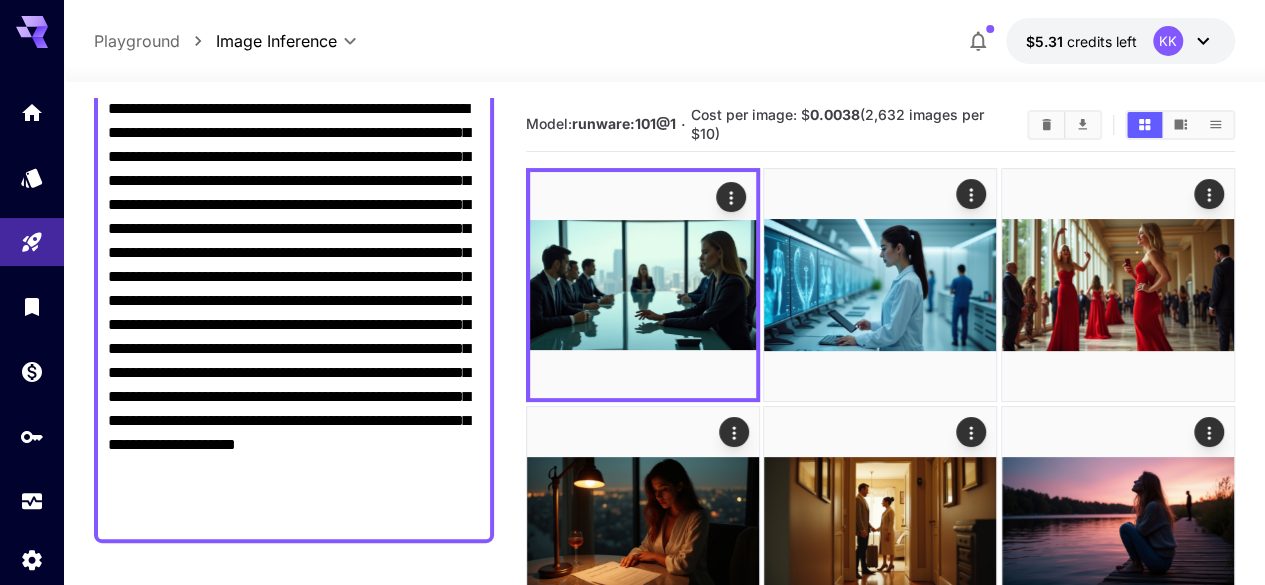 click on "**********" at bounding box center [294, 313] 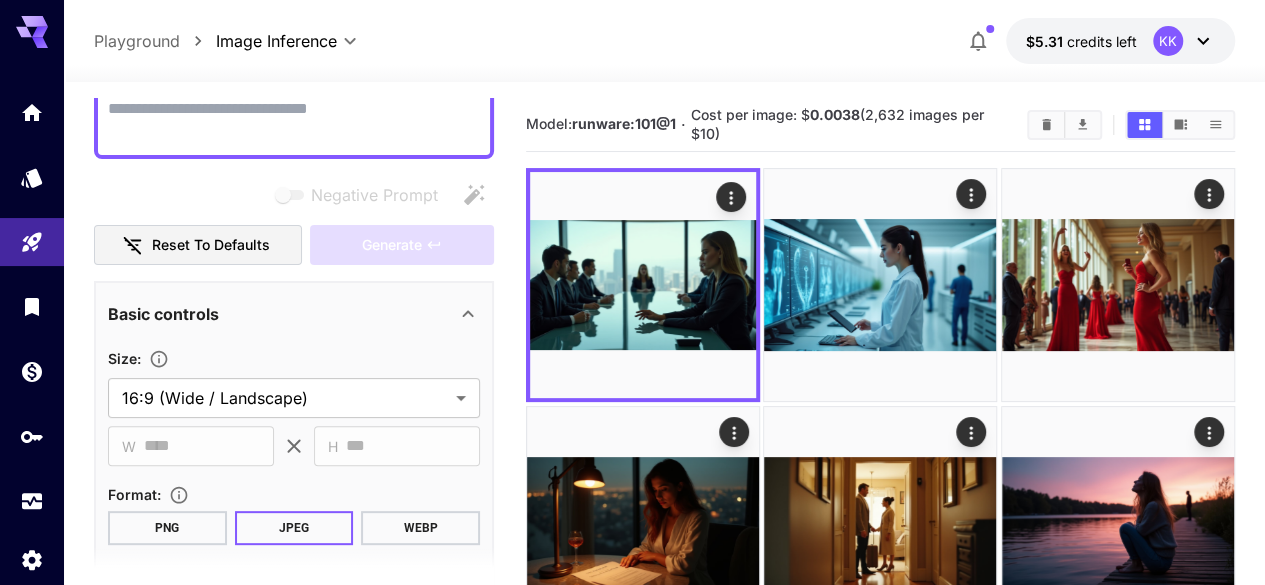 paste on "**********" 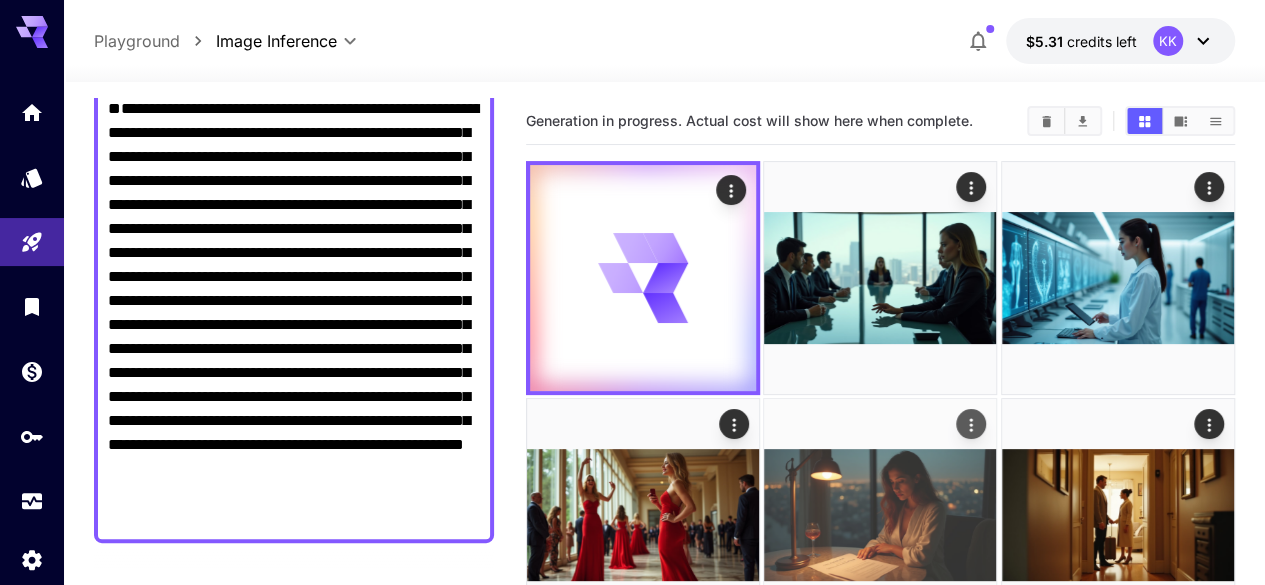 type on "**********" 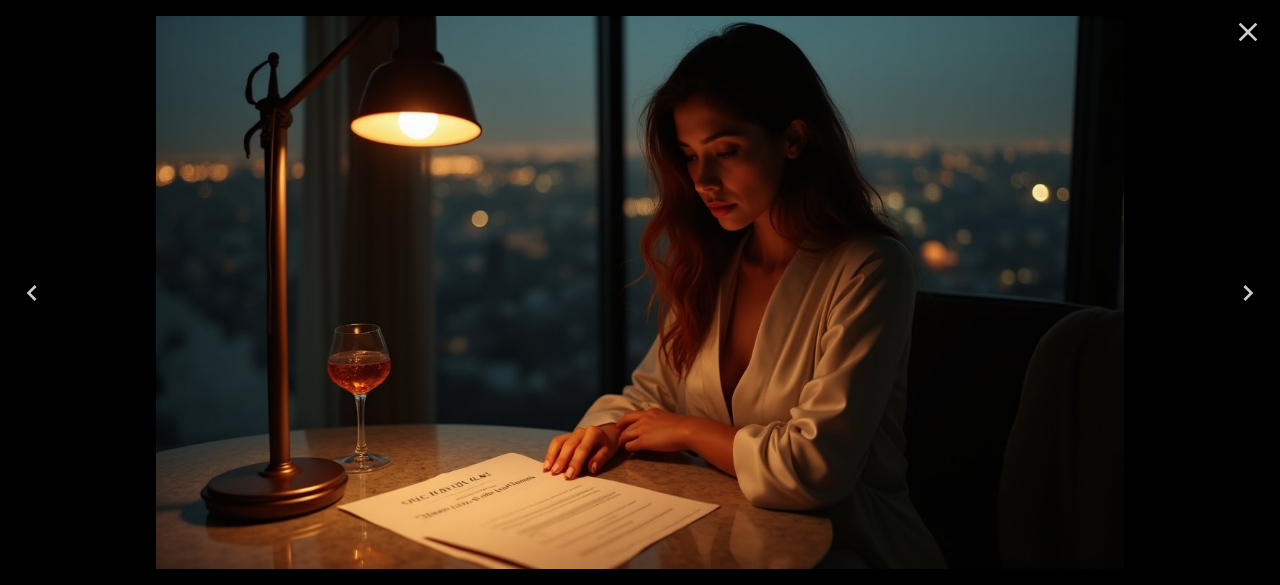 scroll, scrollTop: 0, scrollLeft: 0, axis: both 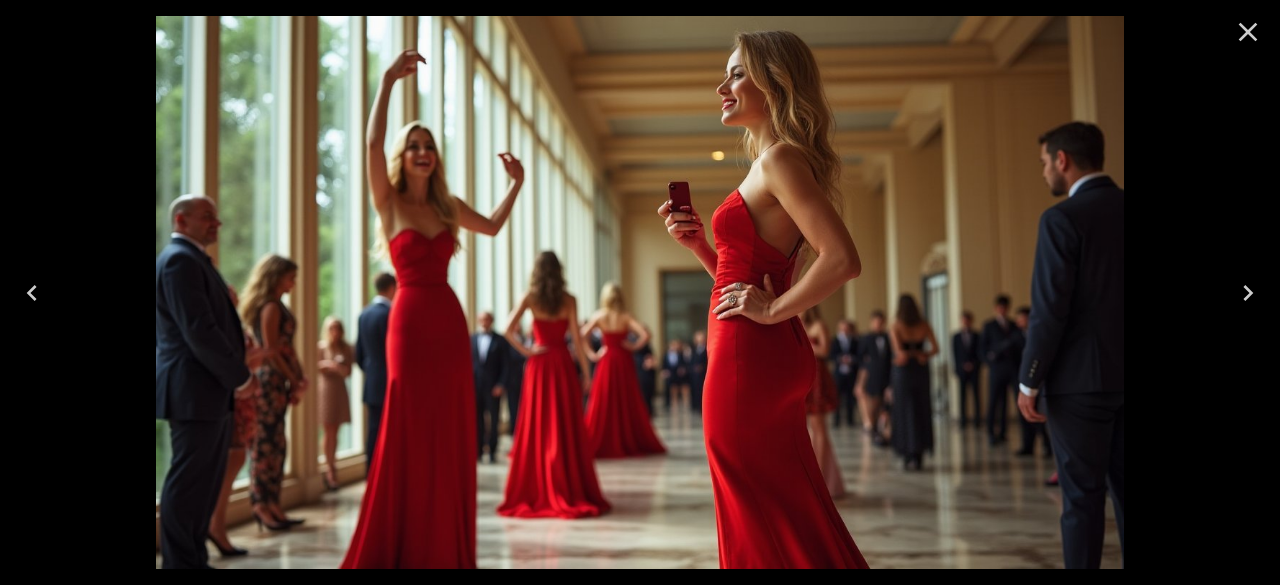 click 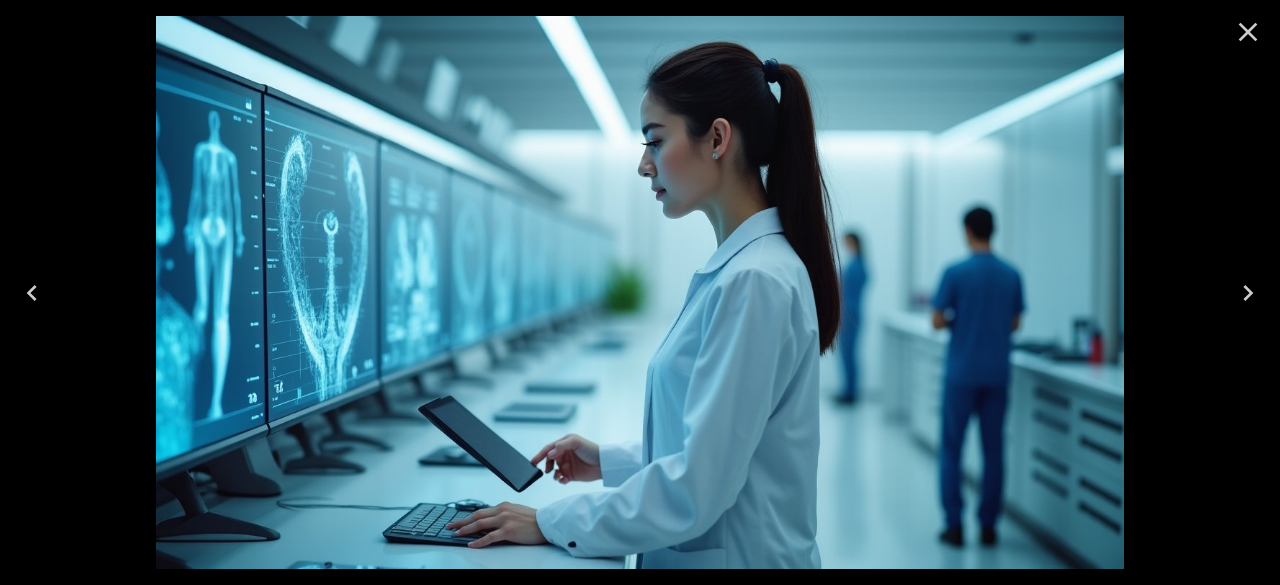 drag, startPoint x: 314, startPoint y: 21, endPoint x: 730, endPoint y: 371, distance: 543.65063 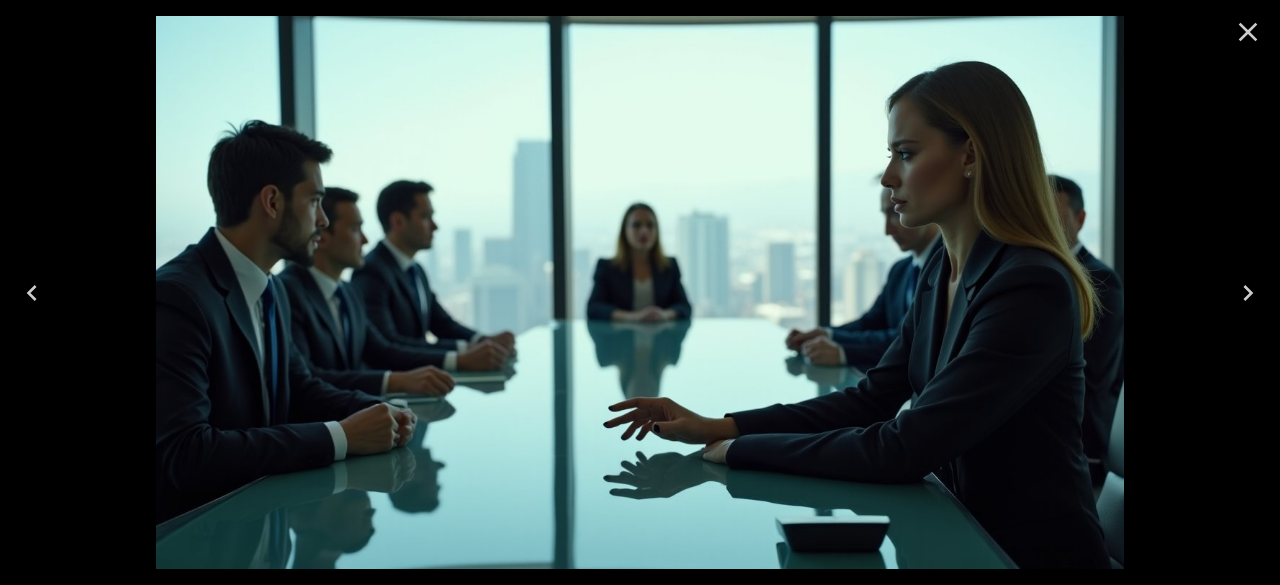click 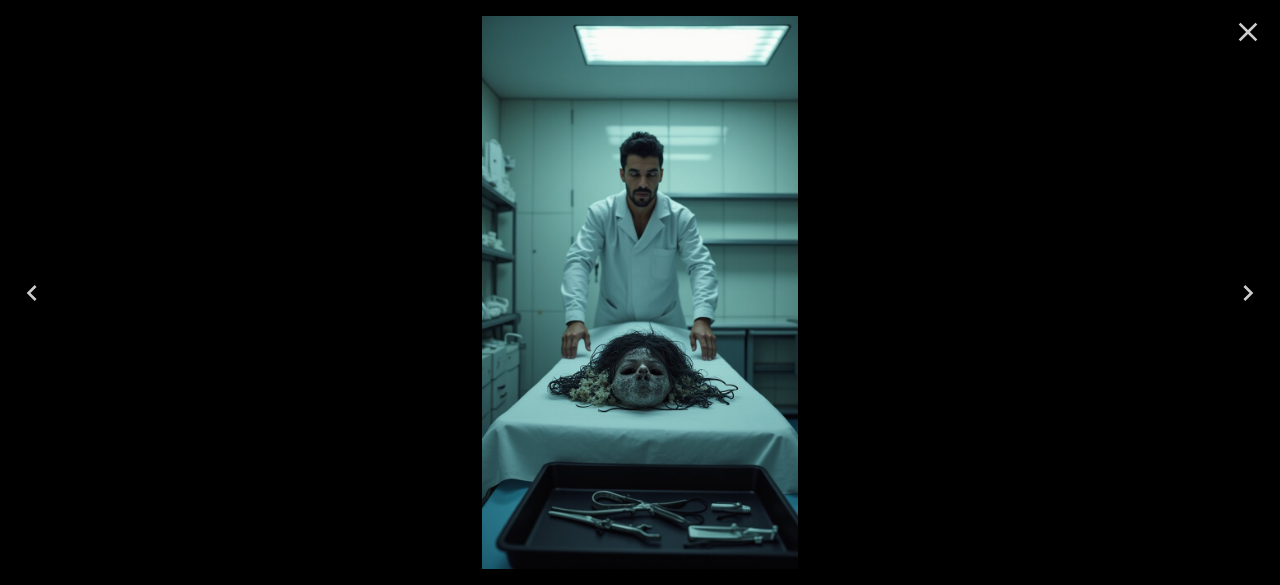 click 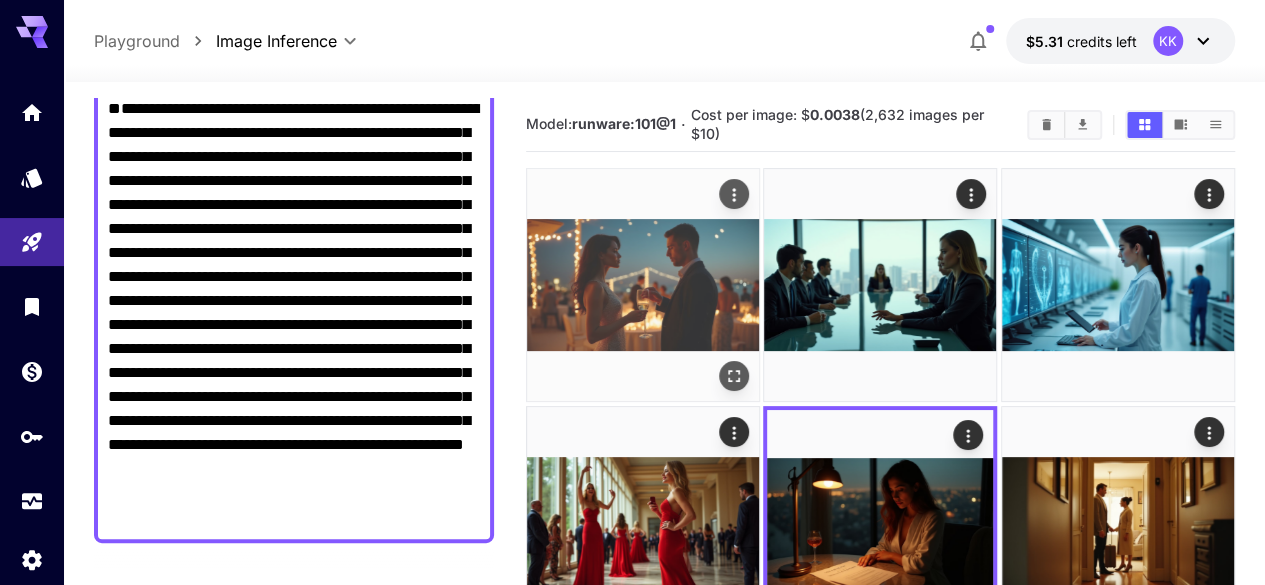 click 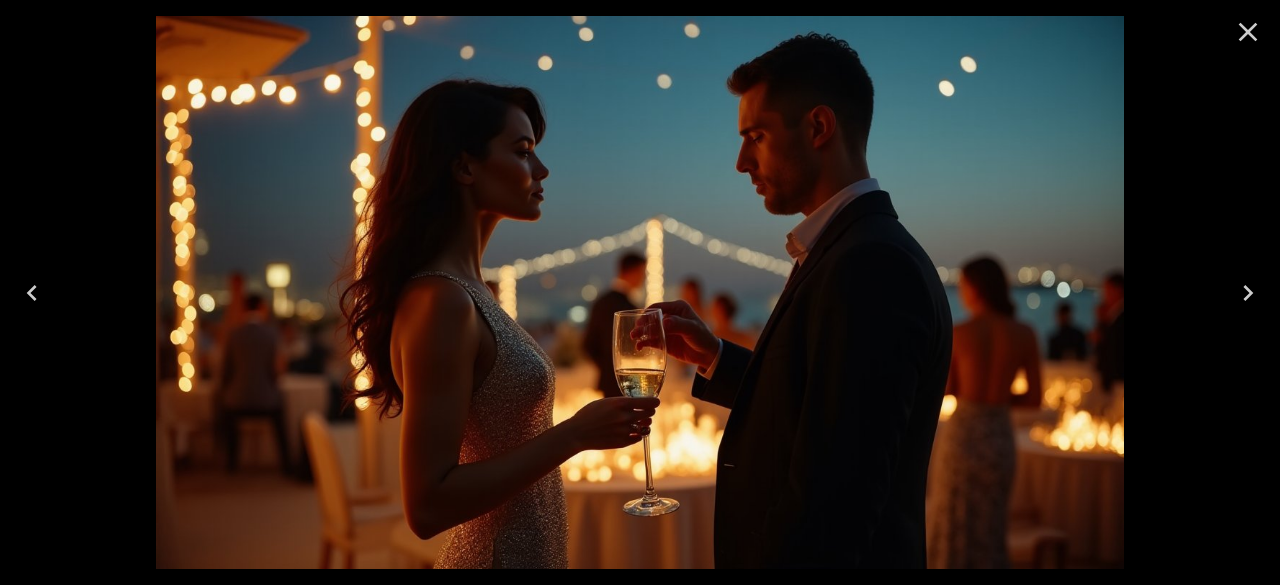 click 